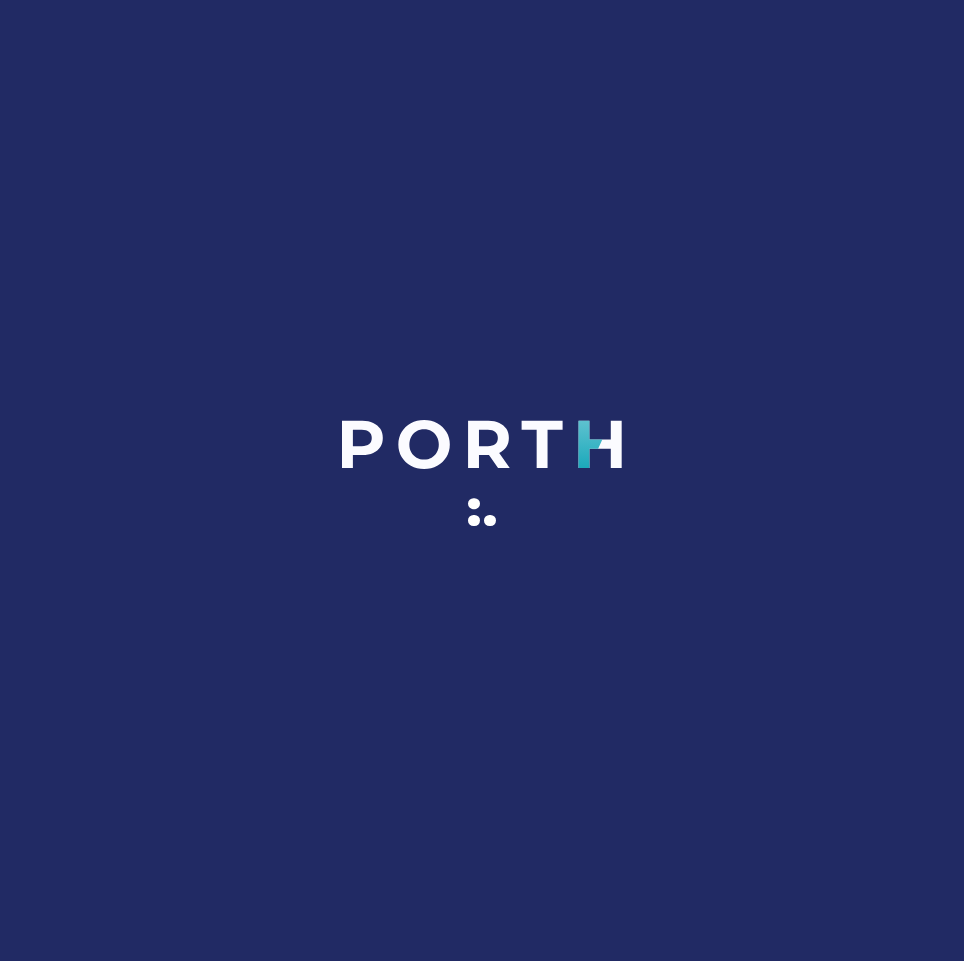 scroll, scrollTop: 0, scrollLeft: 0, axis: both 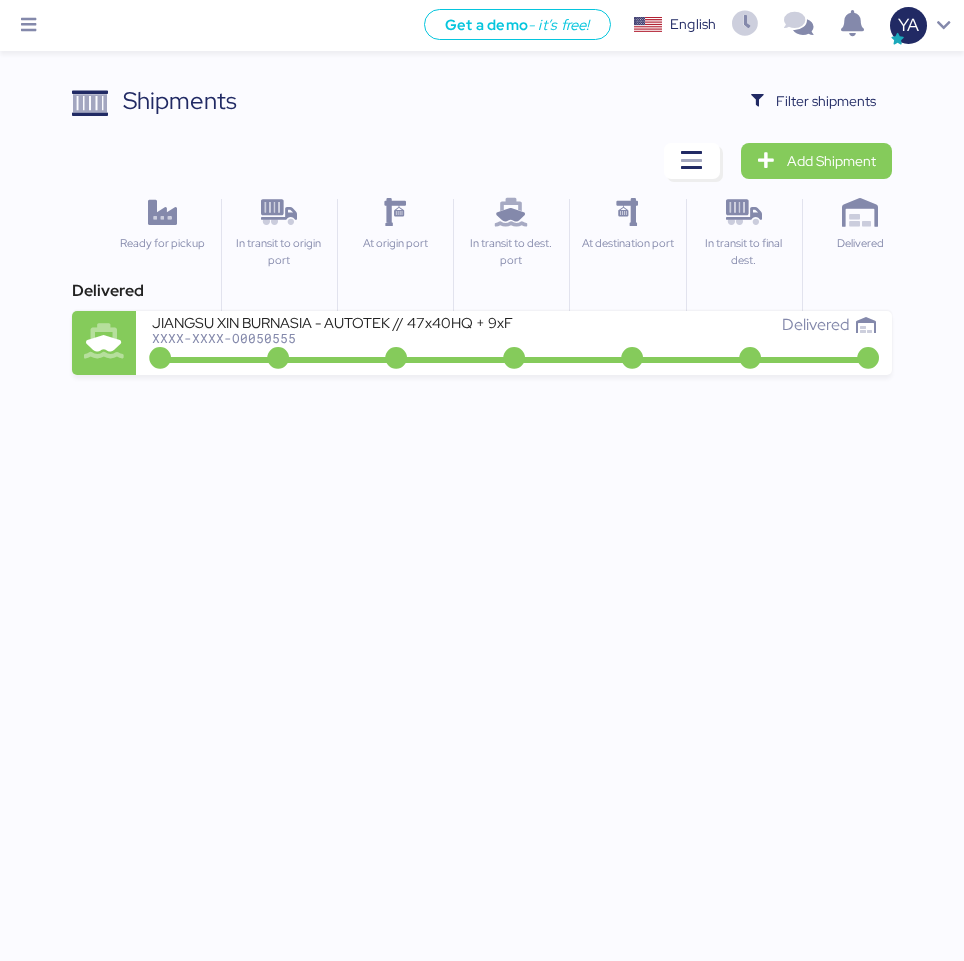 click on "Shipments   Clear Filters   Filter shipments     Add Shipment Ready for pickup In transit to origin port At origin port In transit to dest. port At destination port In transit to final dest. Delivered Delivered JIANGSU XIN BURNASIA - AUTOTEK // 47x40HQ + 9xFR // POL: SHANGHAI POD: MANZANILLO // HBL: BYKS25037168SE // MBL: SHSI50048000 // BKG: SHSI50048000 XXXX-XXXX-O0050555 Delivered" at bounding box center [481, 229] 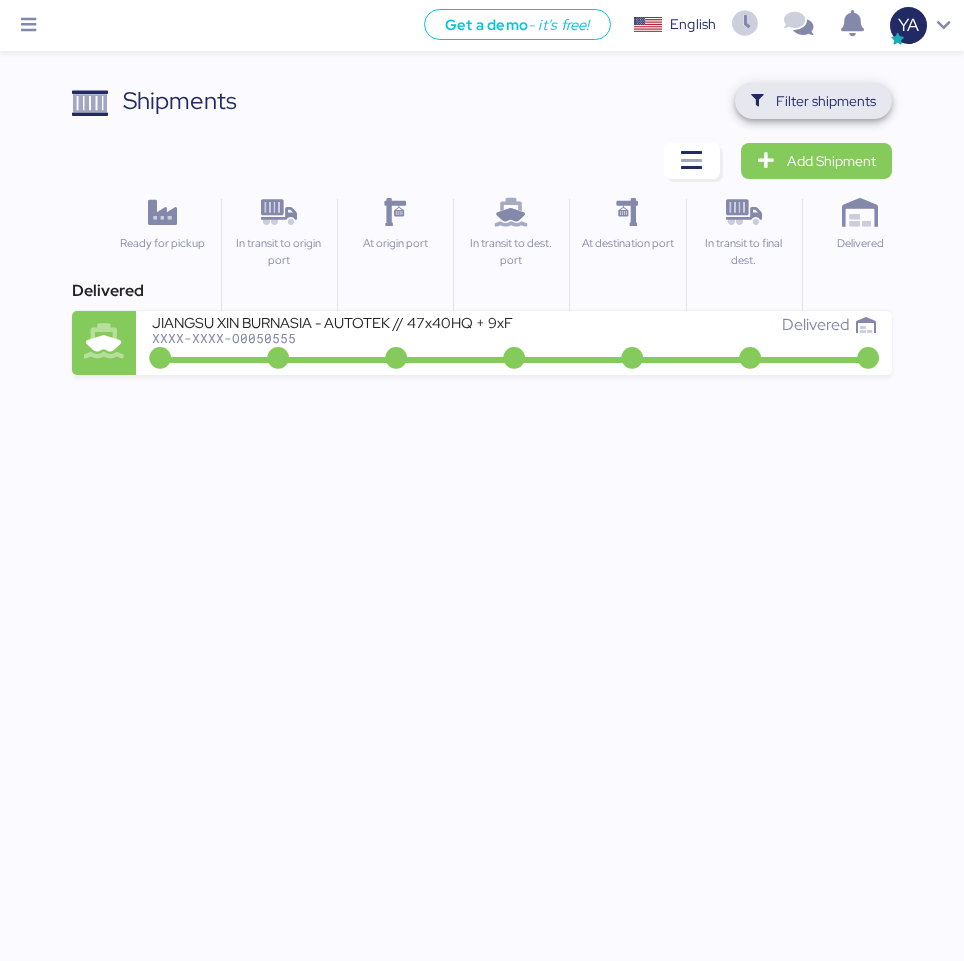 click on "Filter shipments" at bounding box center (813, 101) 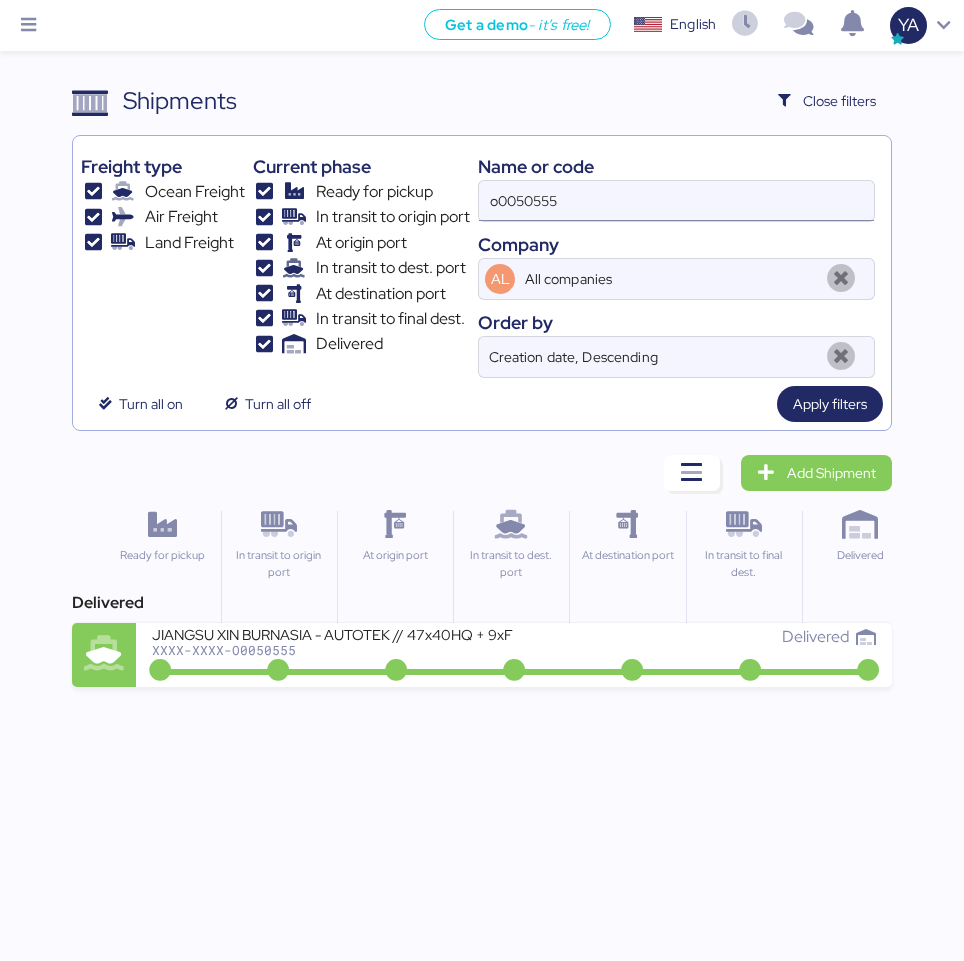 click on "o0050555" at bounding box center (676, 201) 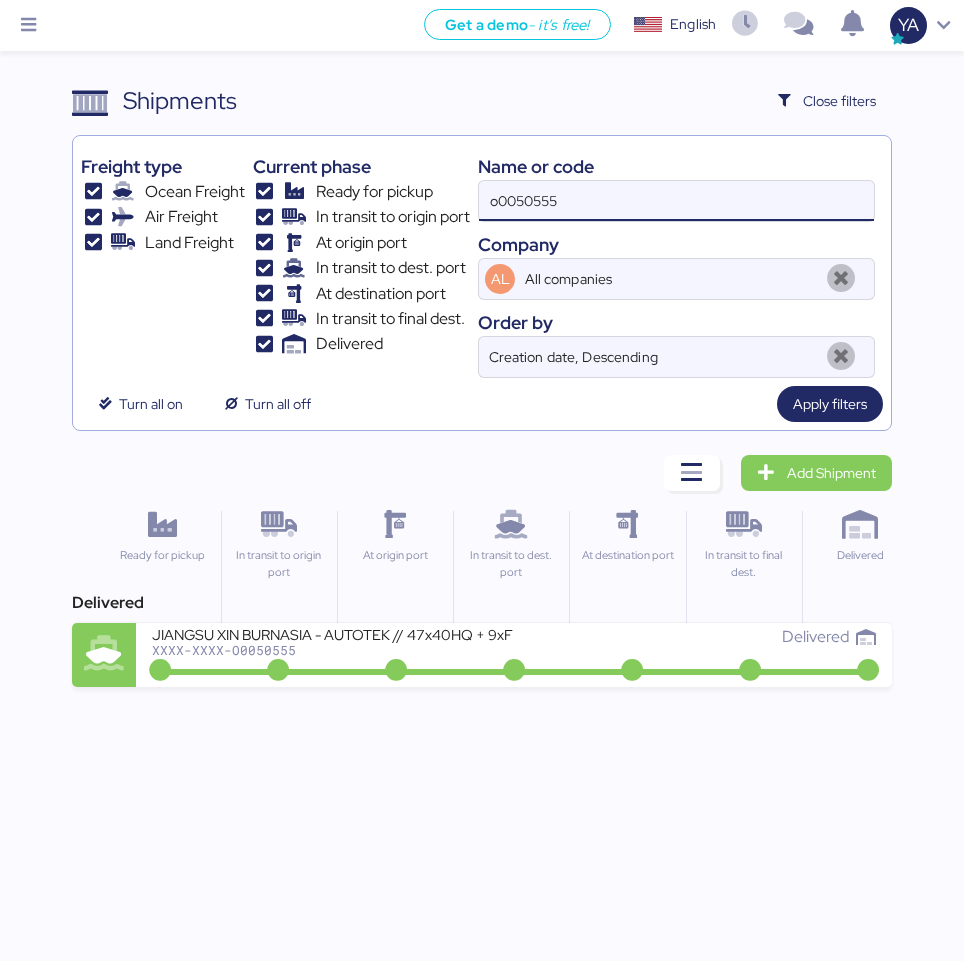 click on "o0050555" at bounding box center [676, 201] 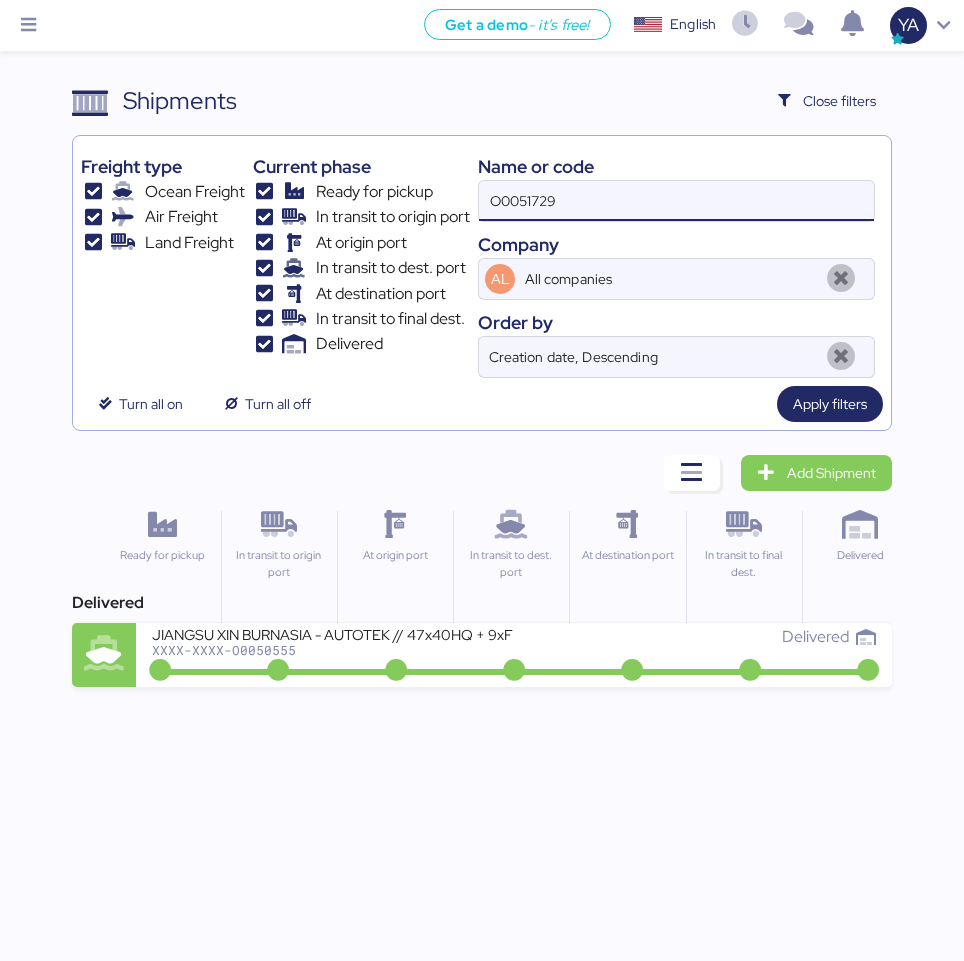 type on "O0051729" 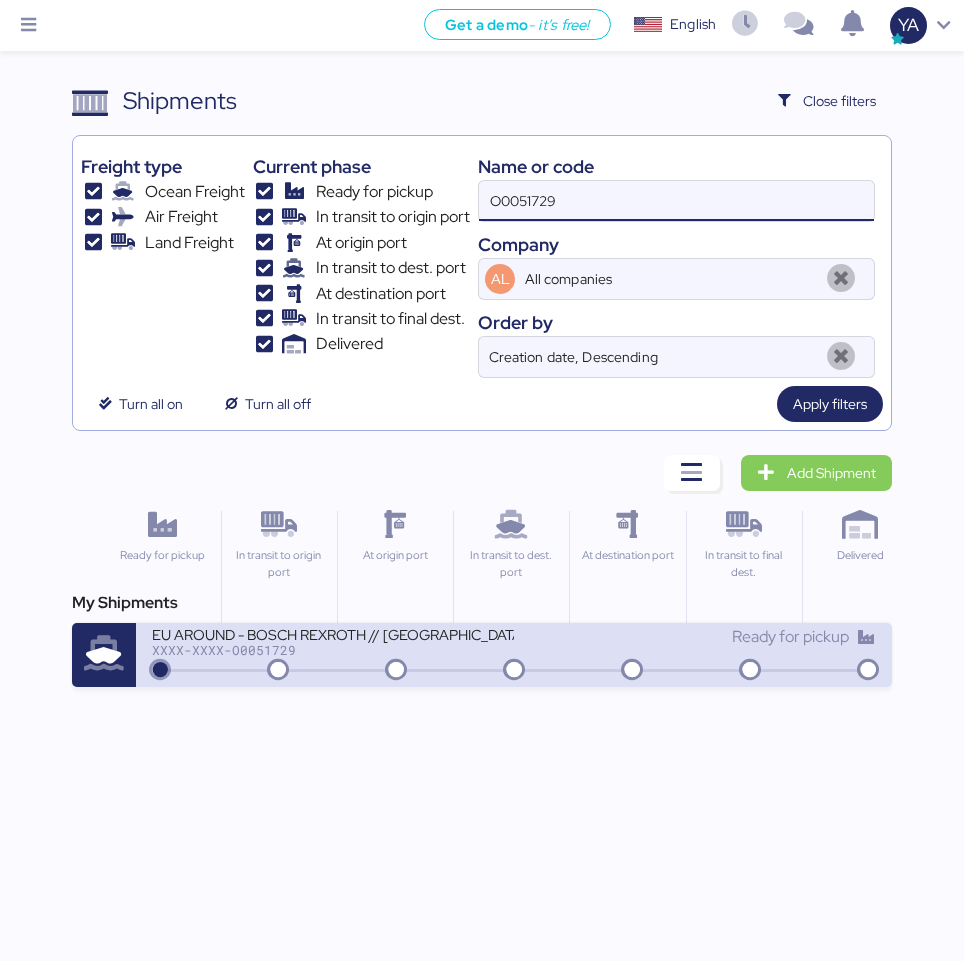 click on "XXXX-XXXX-O0051729" at bounding box center (333, 650) 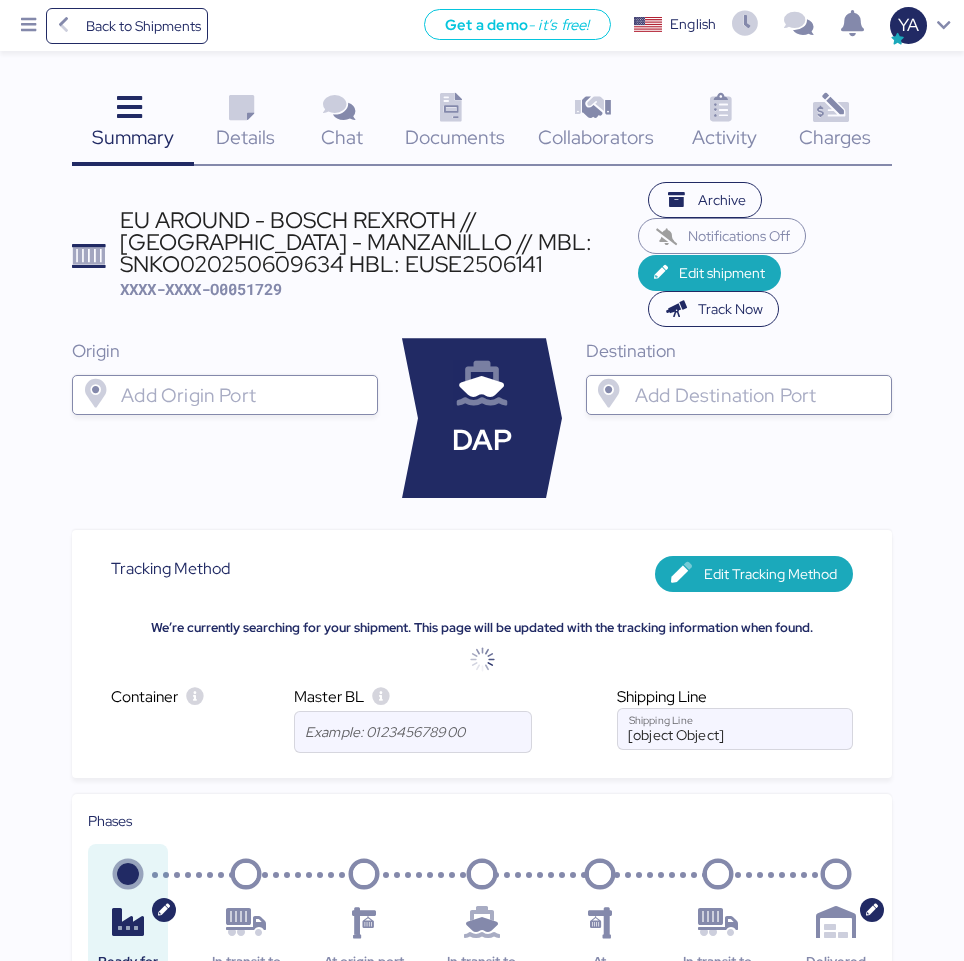 click on "Back to Shipments Get a demo  - it’s free! Get a demo  English Inglés English         YA" at bounding box center (482, 25) 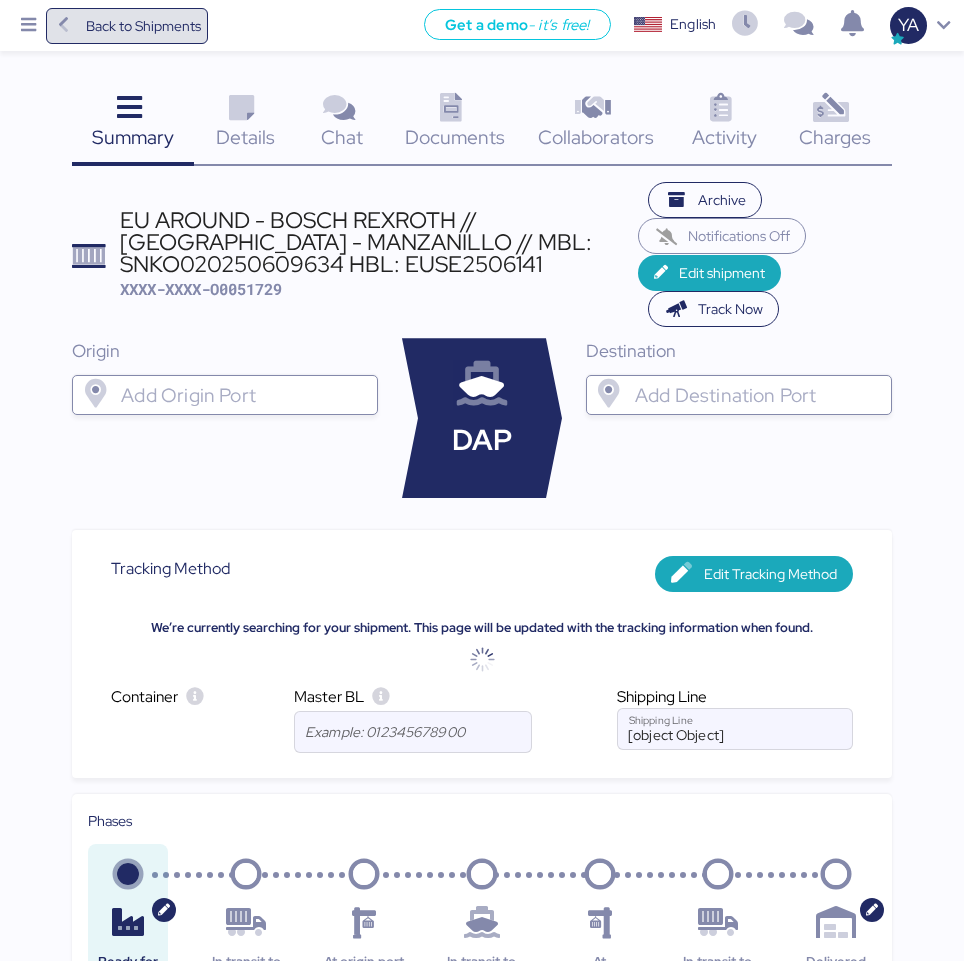 click on "Back to Shipments" at bounding box center [143, 26] 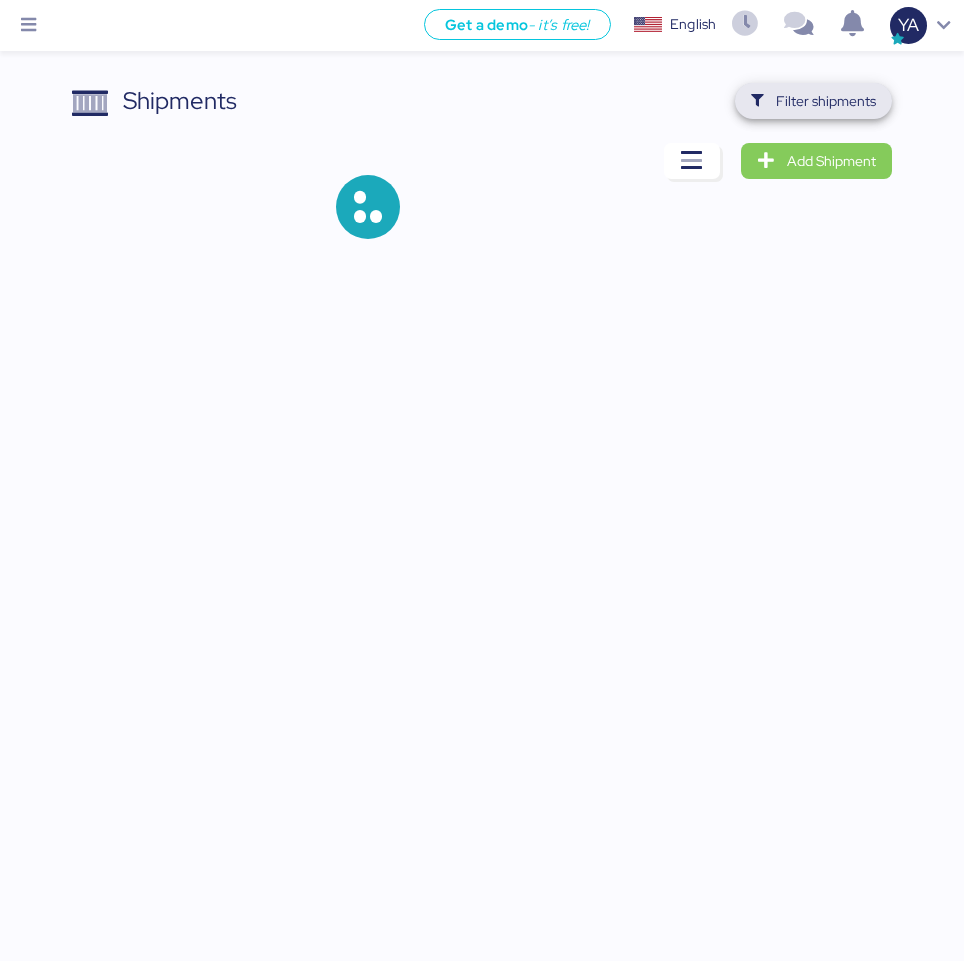 click on "Filter shipments" at bounding box center (813, 101) 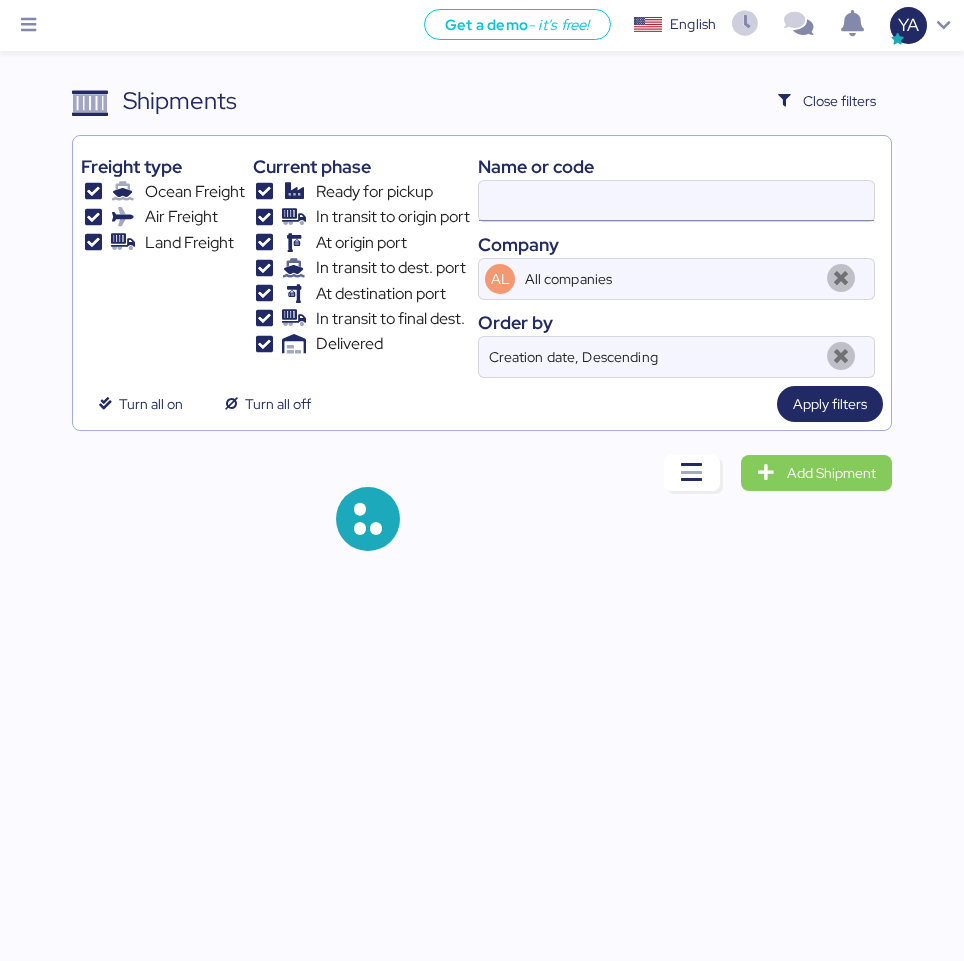 click at bounding box center [676, 201] 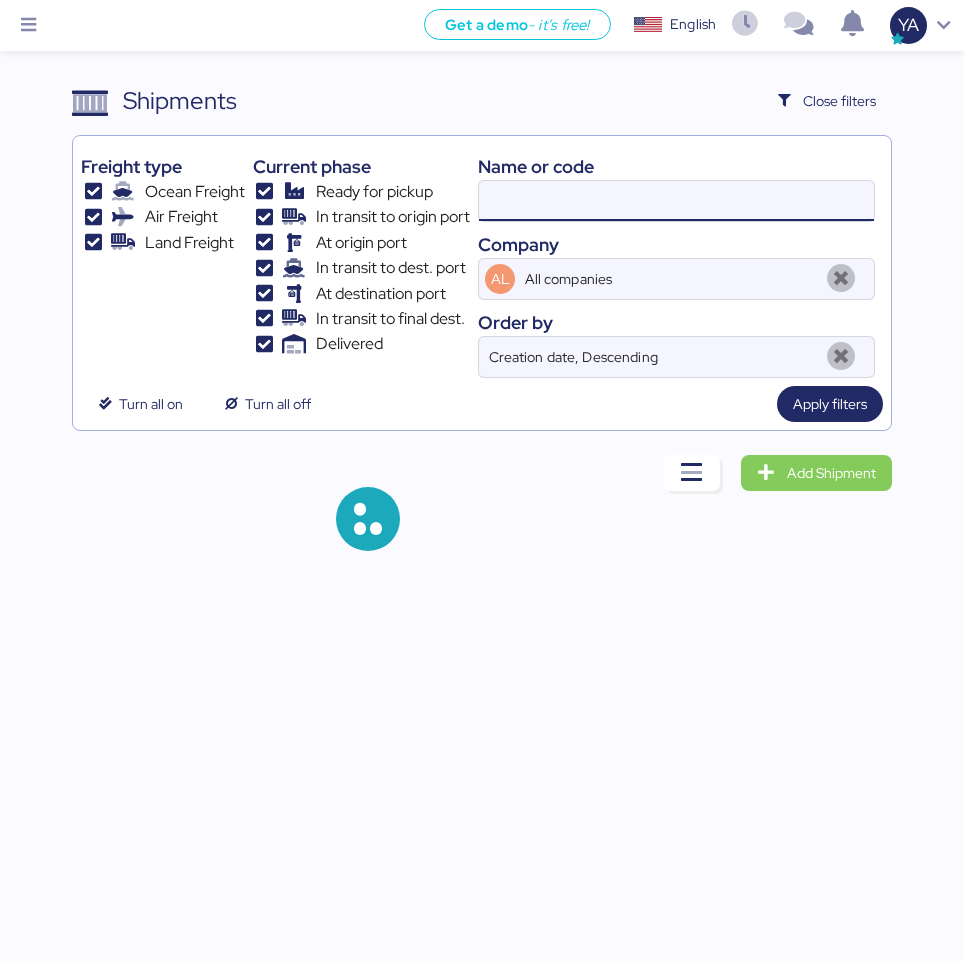 paste on "O0051729" 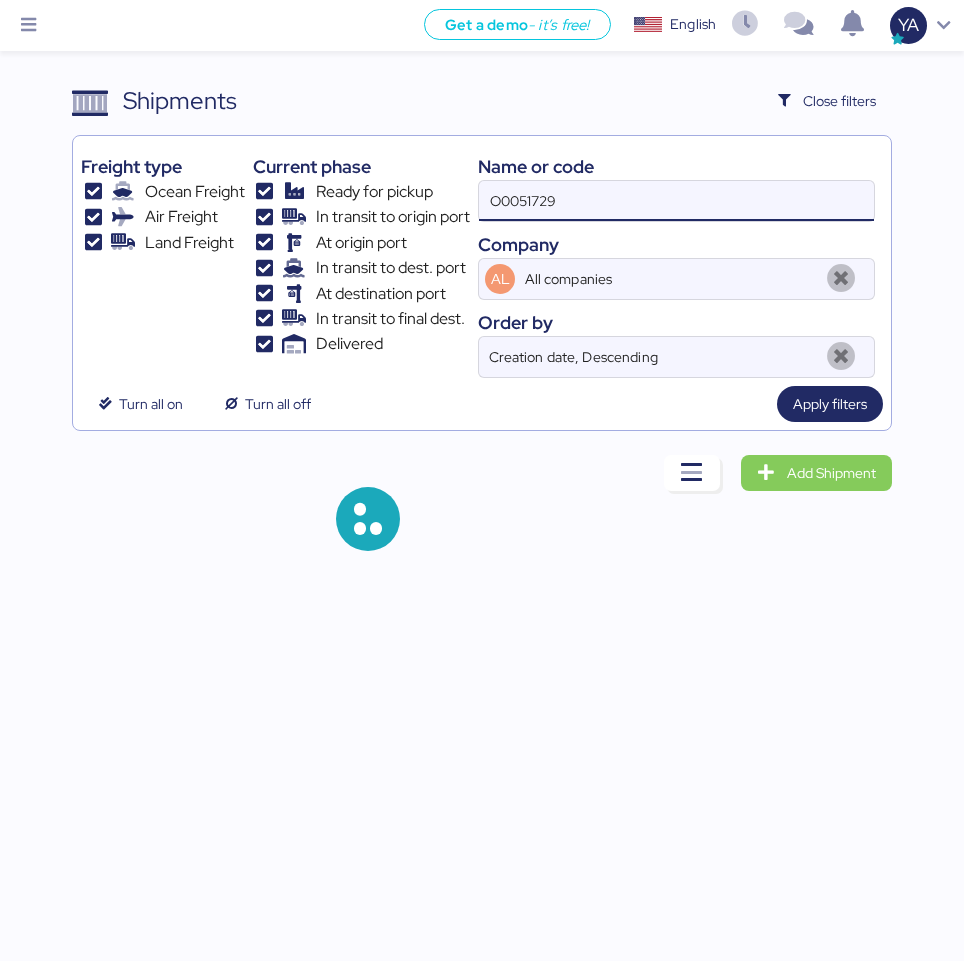 type on "O0051729" 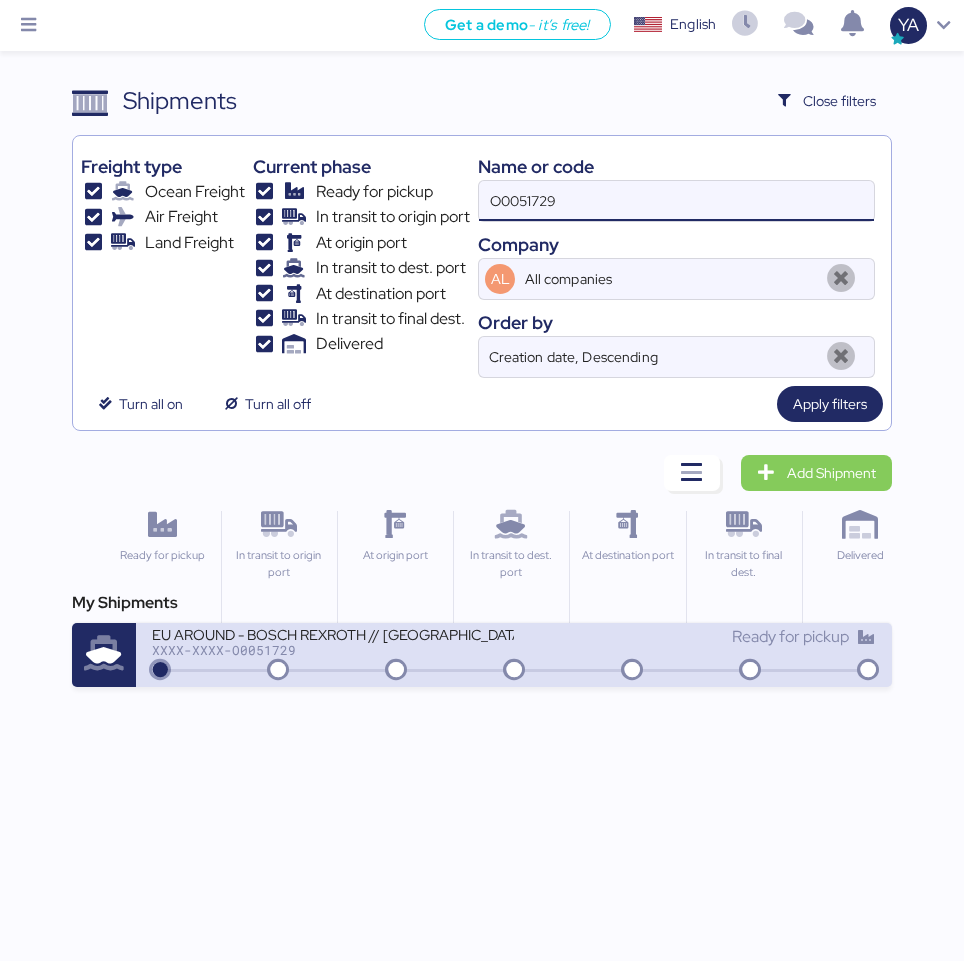 click on "EU AROUND - BOSCH REXROTH // [GEOGRAPHIC_DATA] - MANZANILLO // MBL: SNKO020250609634 HBL: EUSE2506141" at bounding box center (333, 633) 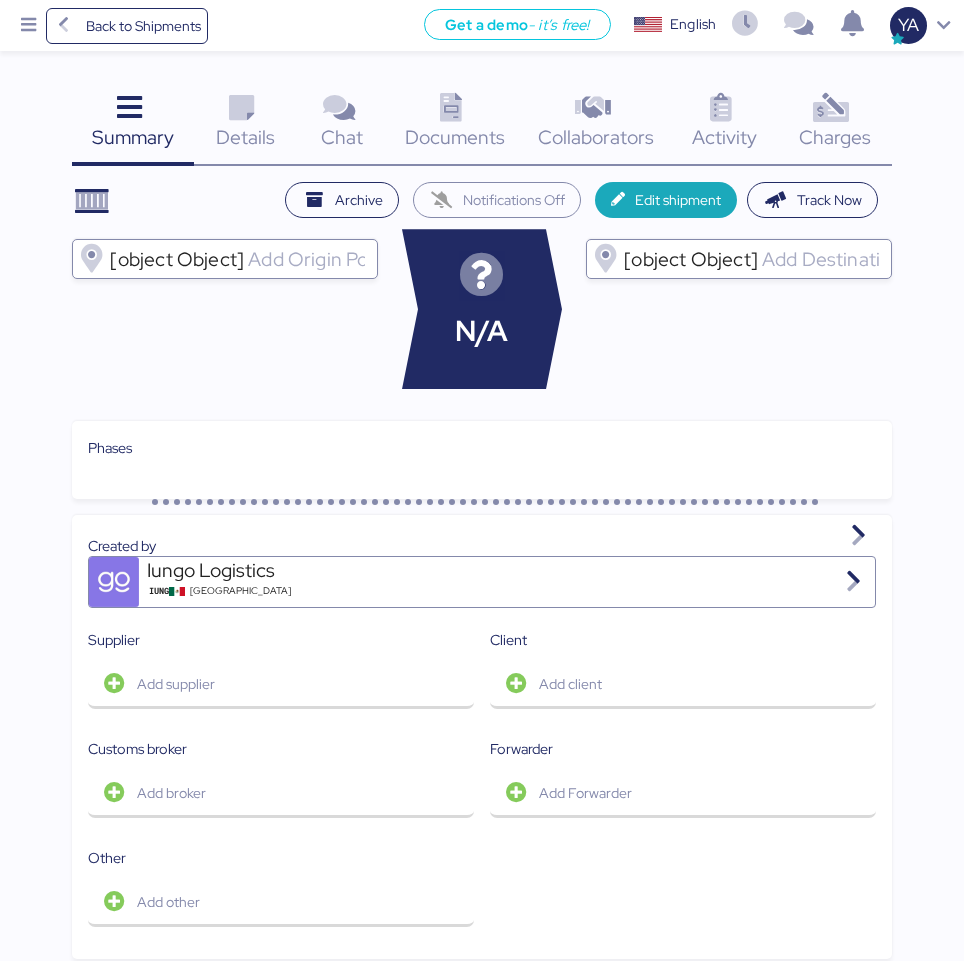 click on "Charges" at bounding box center [835, 137] 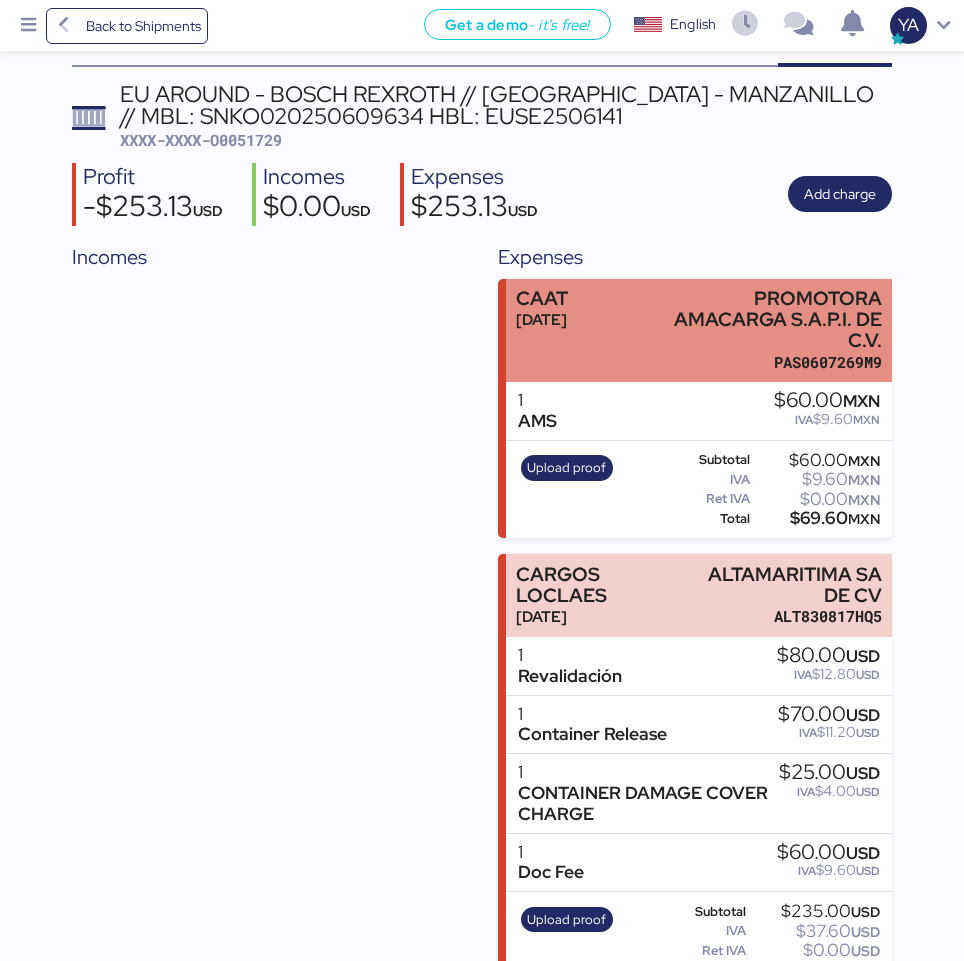 scroll, scrollTop: 0, scrollLeft: 0, axis: both 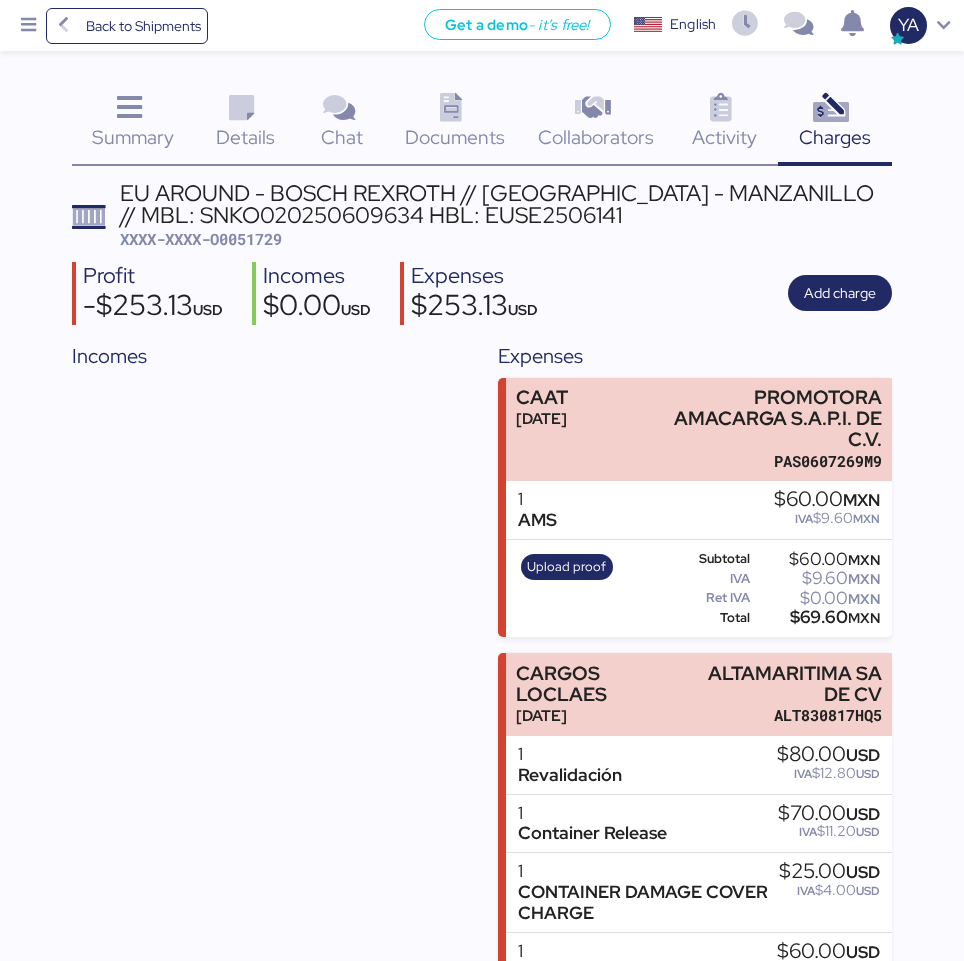 click on "XXXX-XXXX-O0051729" at bounding box center (201, 239) 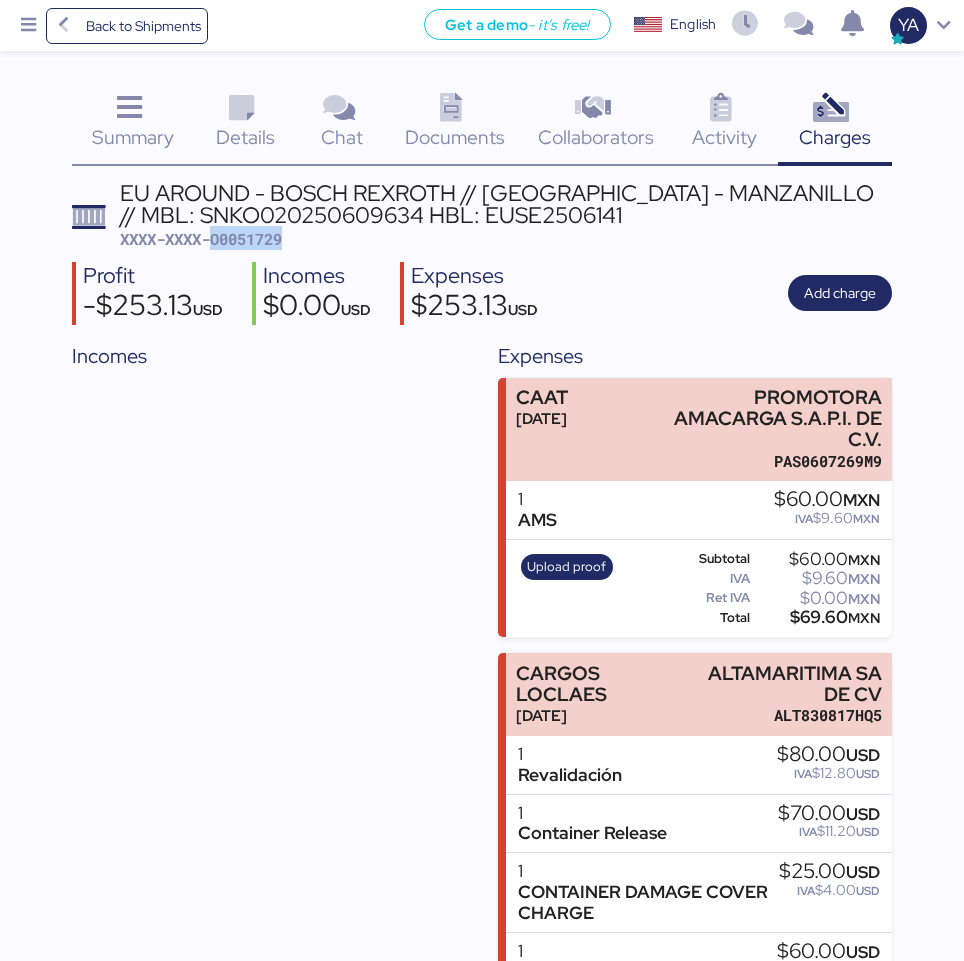 click on "XXXX-XXXX-O0051729" at bounding box center [201, 239] 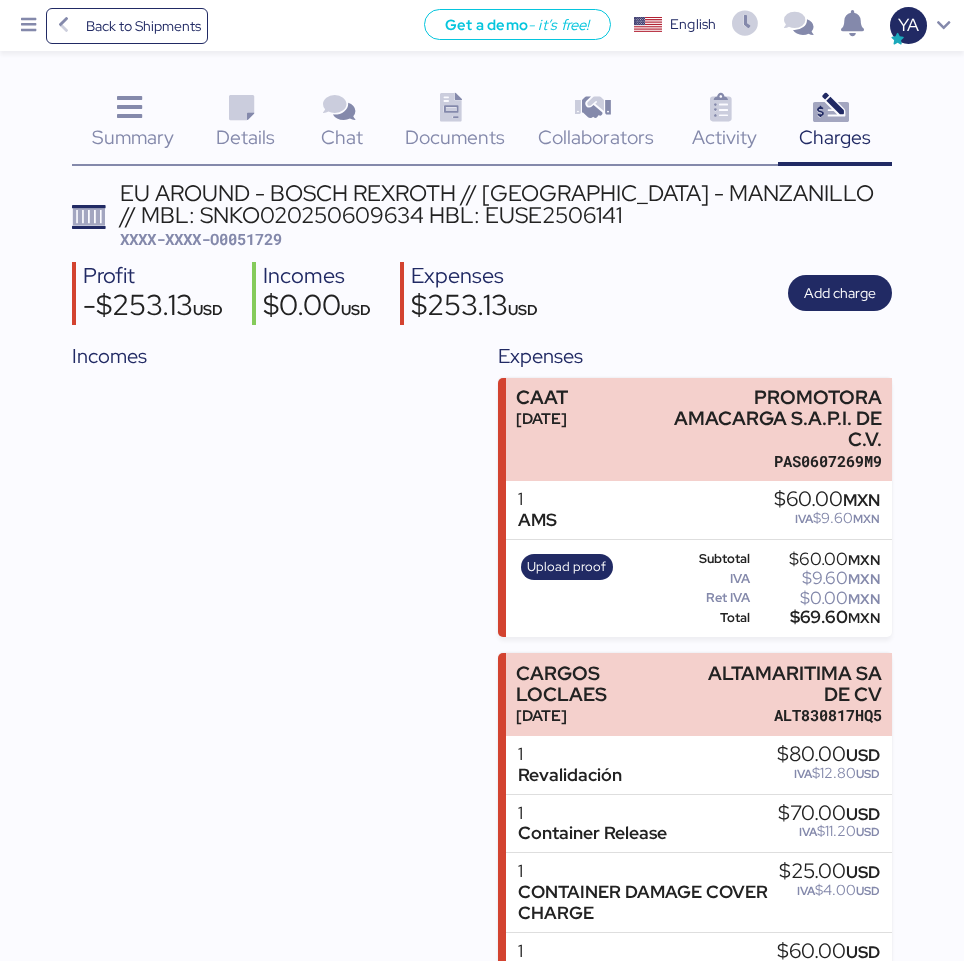 click on "Summary 0" at bounding box center [132, 124] 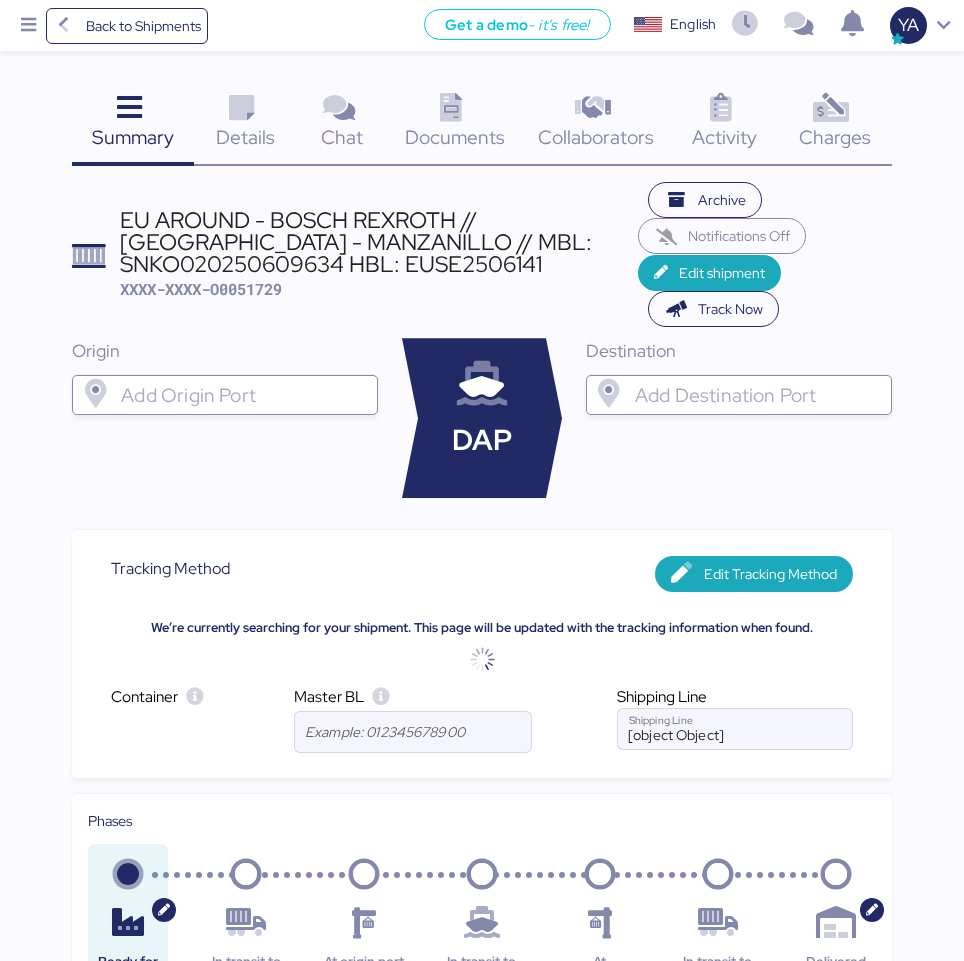 click at bounding box center [241, 108] 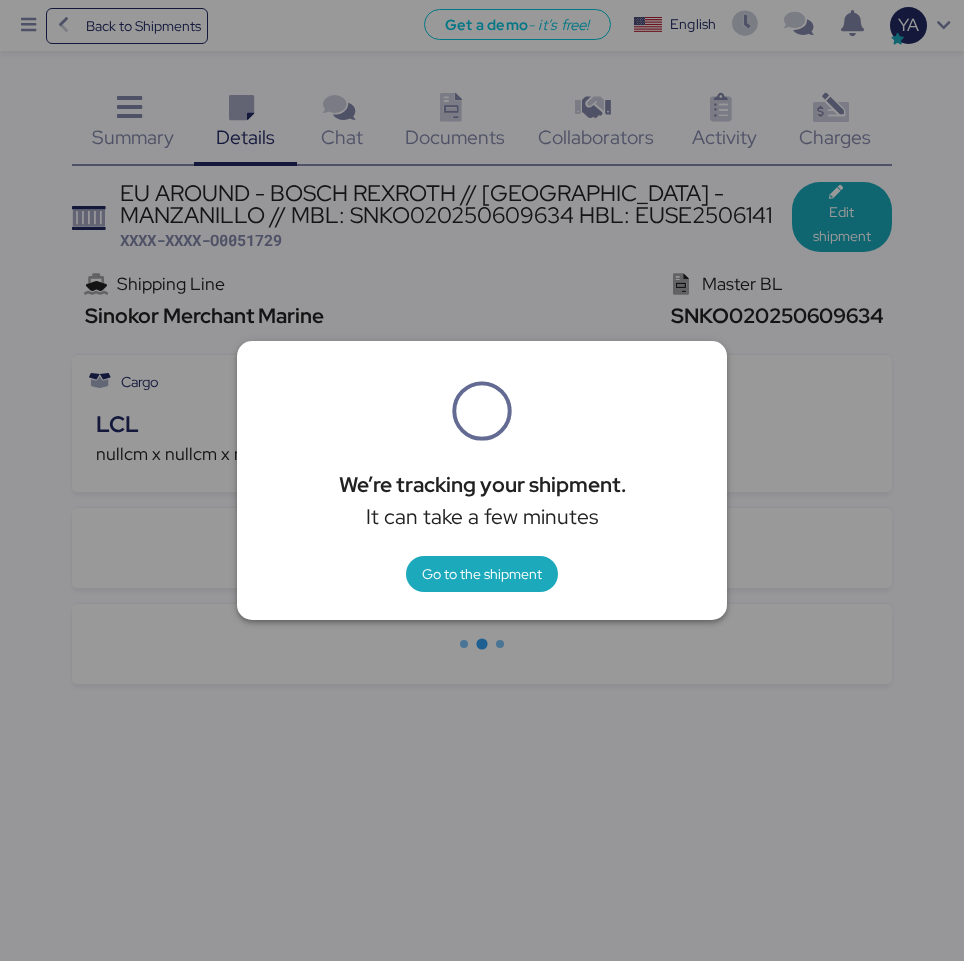 drag, startPoint x: 130, startPoint y: 122, endPoint x: 116, endPoint y: 103, distance: 23.600847 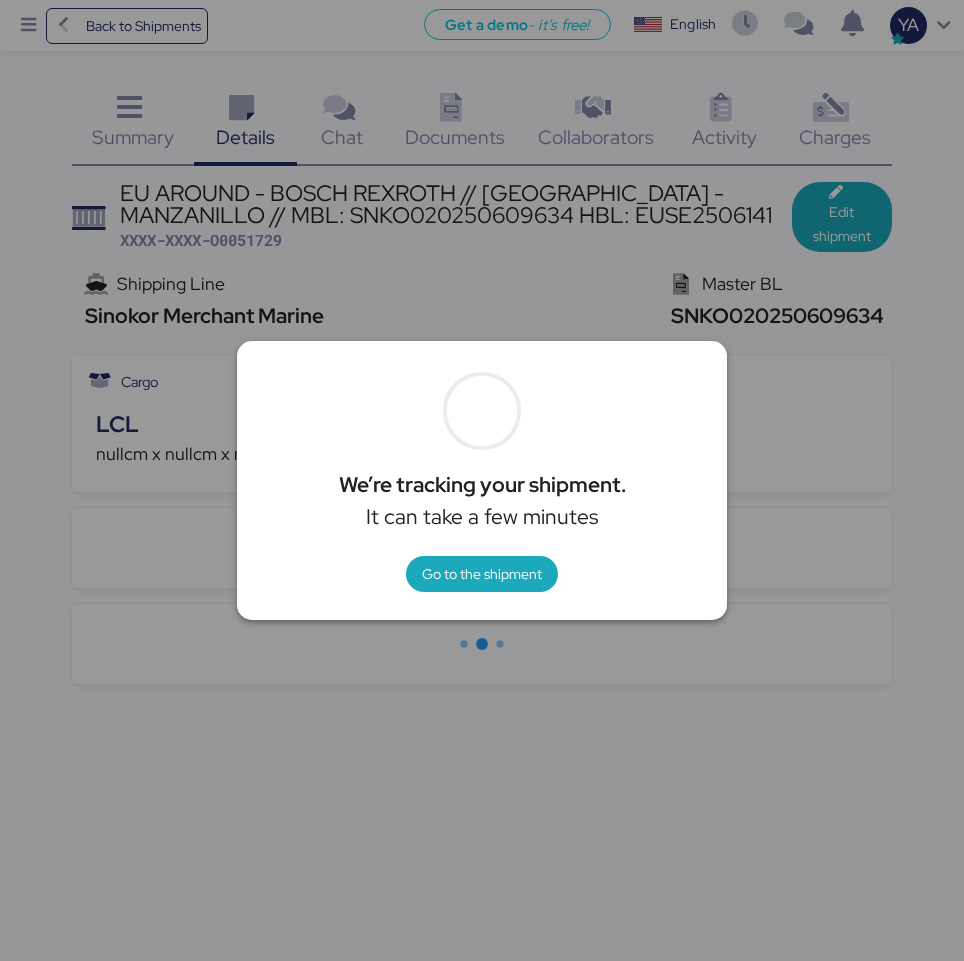 click at bounding box center (482, 480) 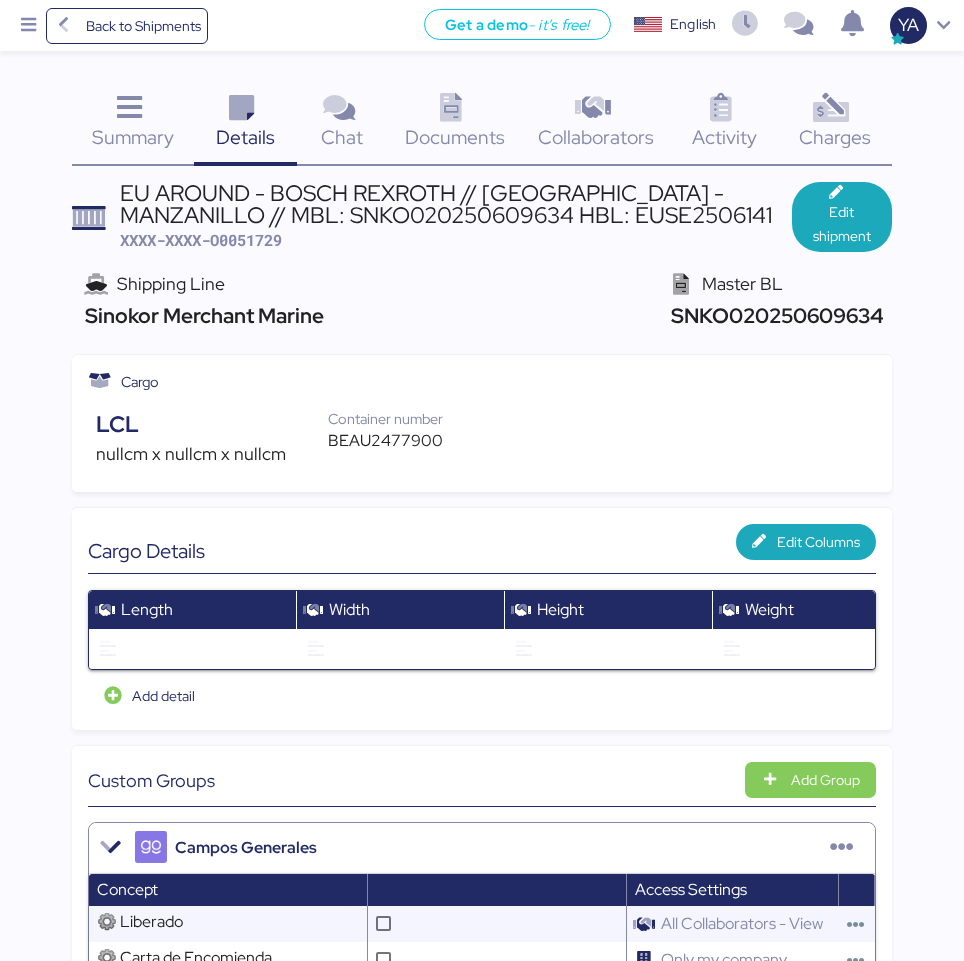 click at bounding box center (831, 108) 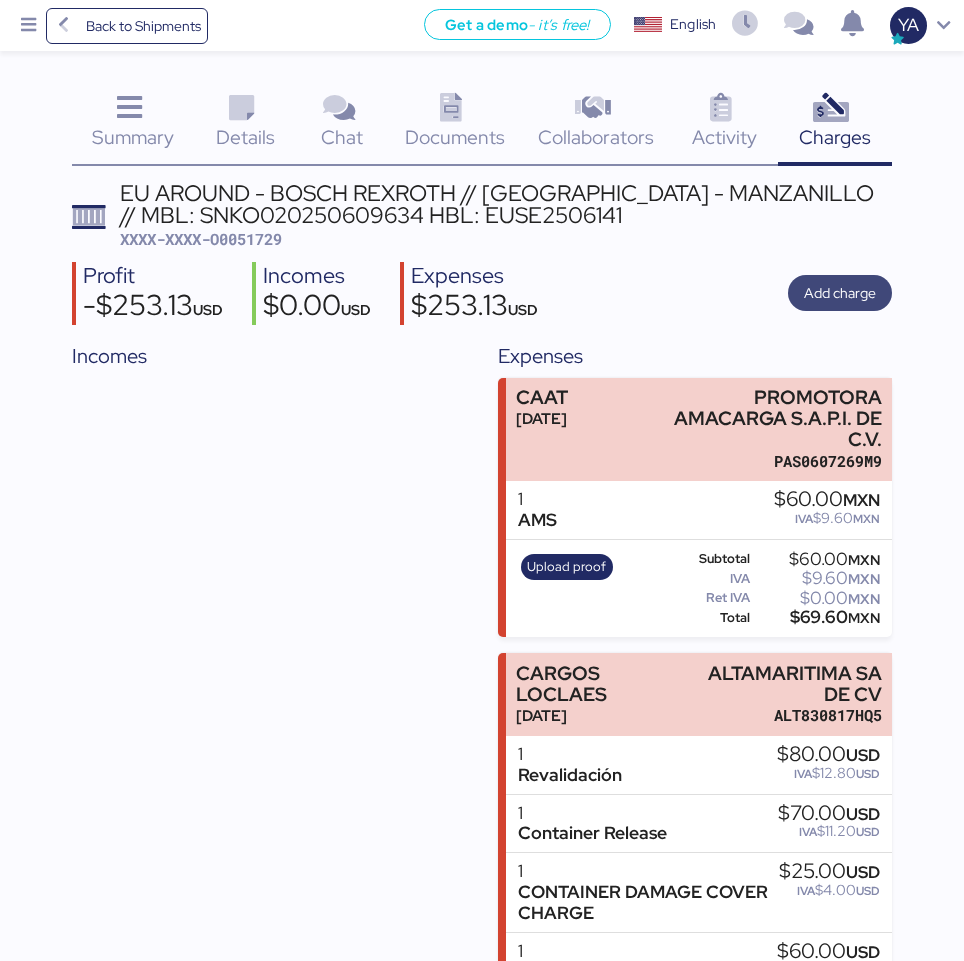click on "Add charge" at bounding box center [840, 293] 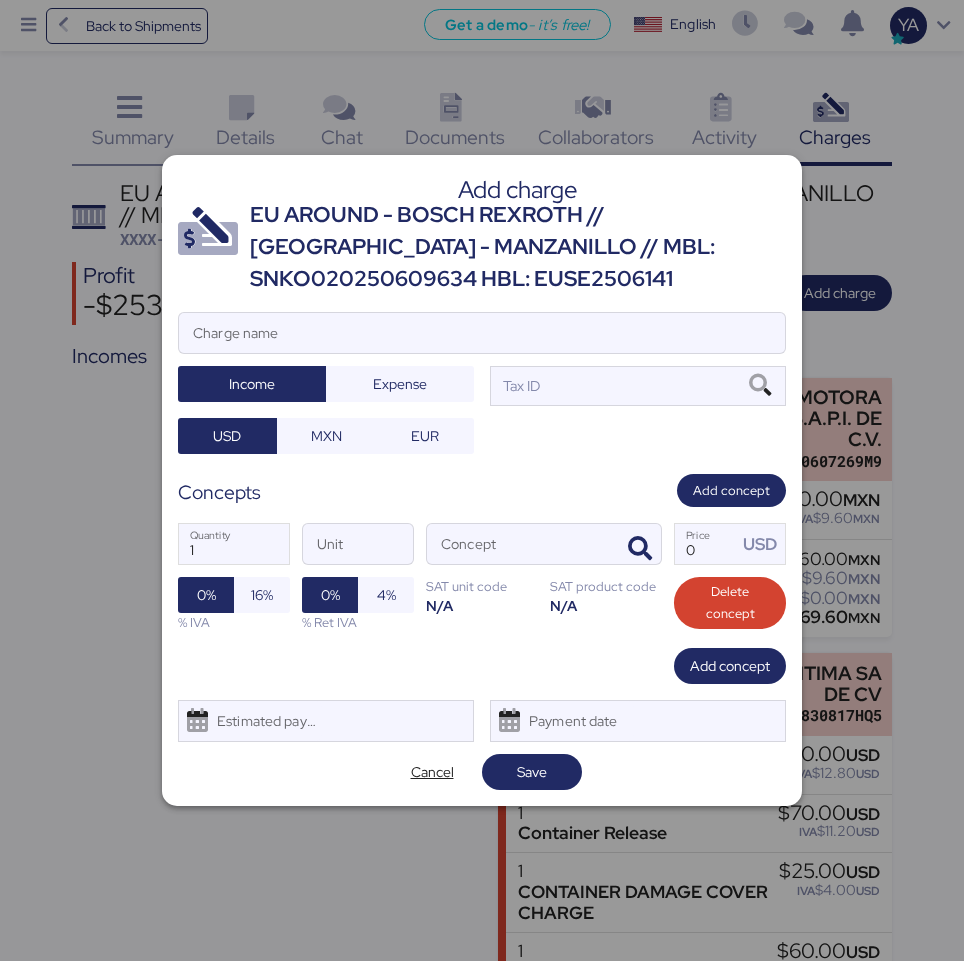 click on "EU AROUND - BOSCH REXROTH // [GEOGRAPHIC_DATA] - MANZANILLO // MBL: SNKO020250609634 HBL: EUSE2506141" at bounding box center [518, 247] 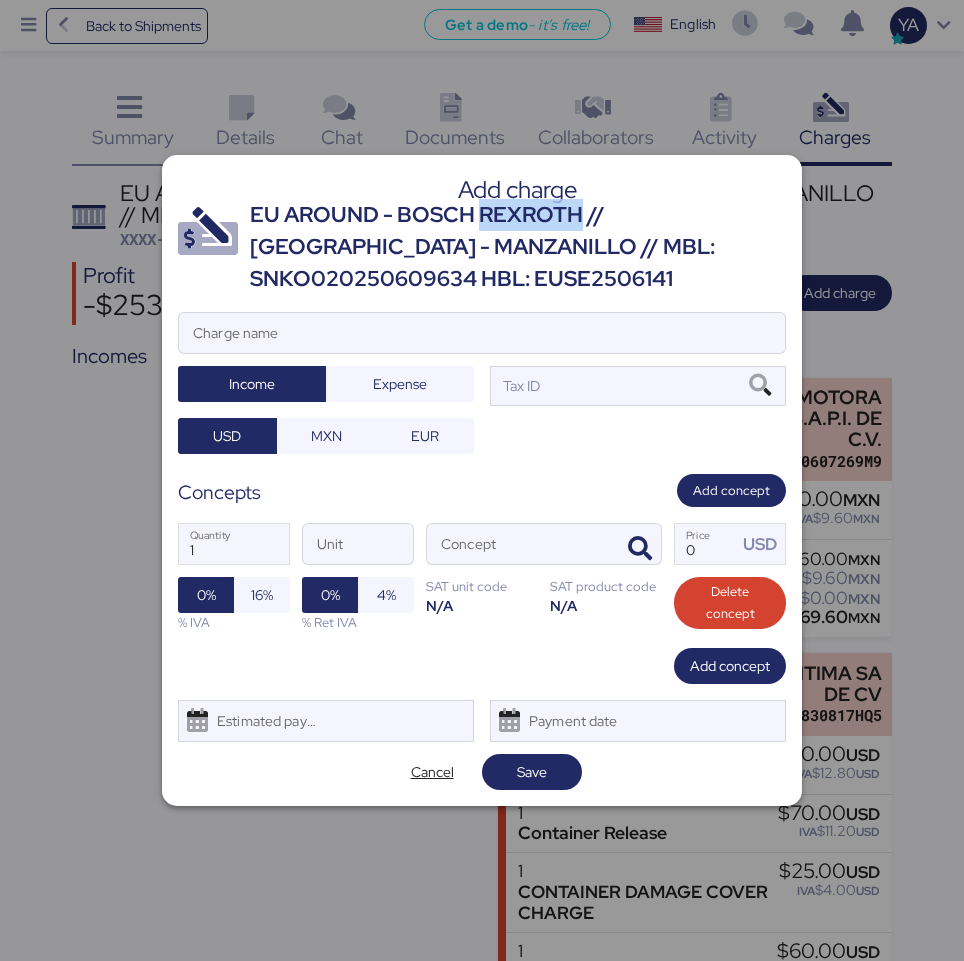 click on "EU AROUND - BOSCH REXROTH // [GEOGRAPHIC_DATA] - MANZANILLO // MBL: SNKO020250609634 HBL: EUSE2506141" at bounding box center [518, 247] 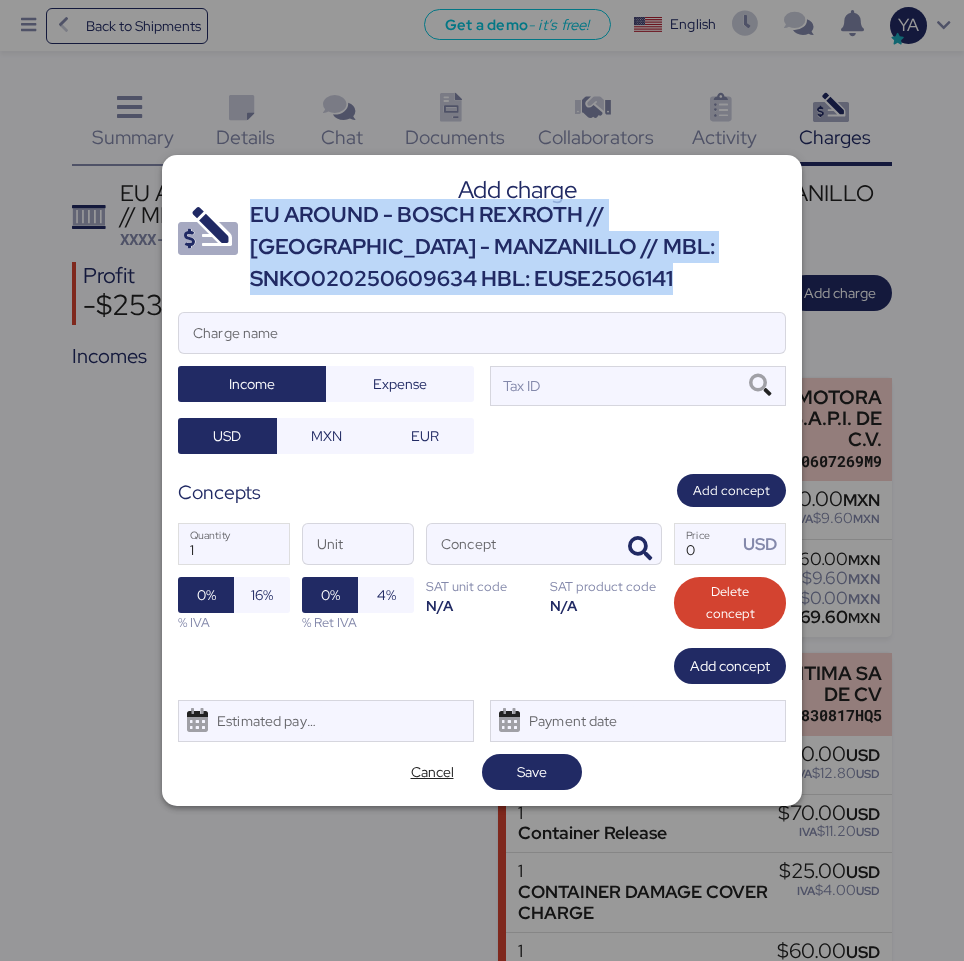 click on "EU AROUND - BOSCH REXROTH // [GEOGRAPHIC_DATA] - MANZANILLO // MBL: SNKO020250609634 HBL: EUSE2506141" at bounding box center [518, 247] 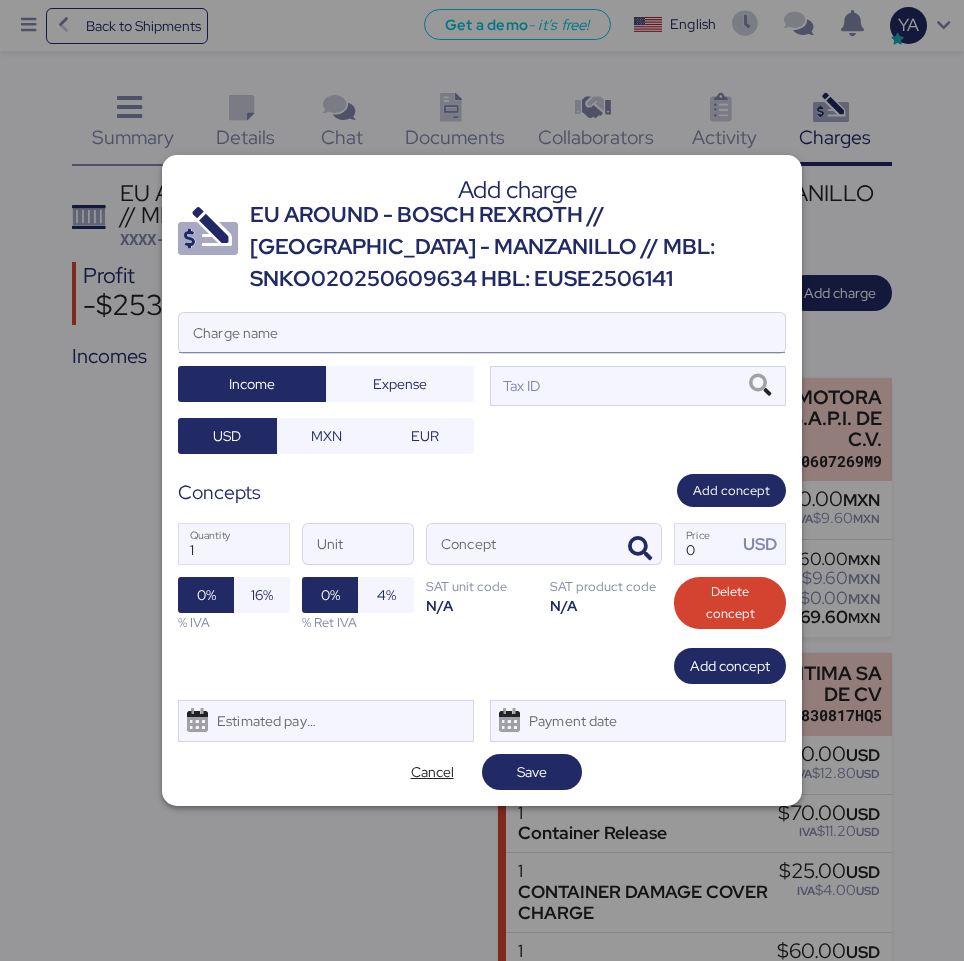 click on "Charge name" at bounding box center (482, 333) 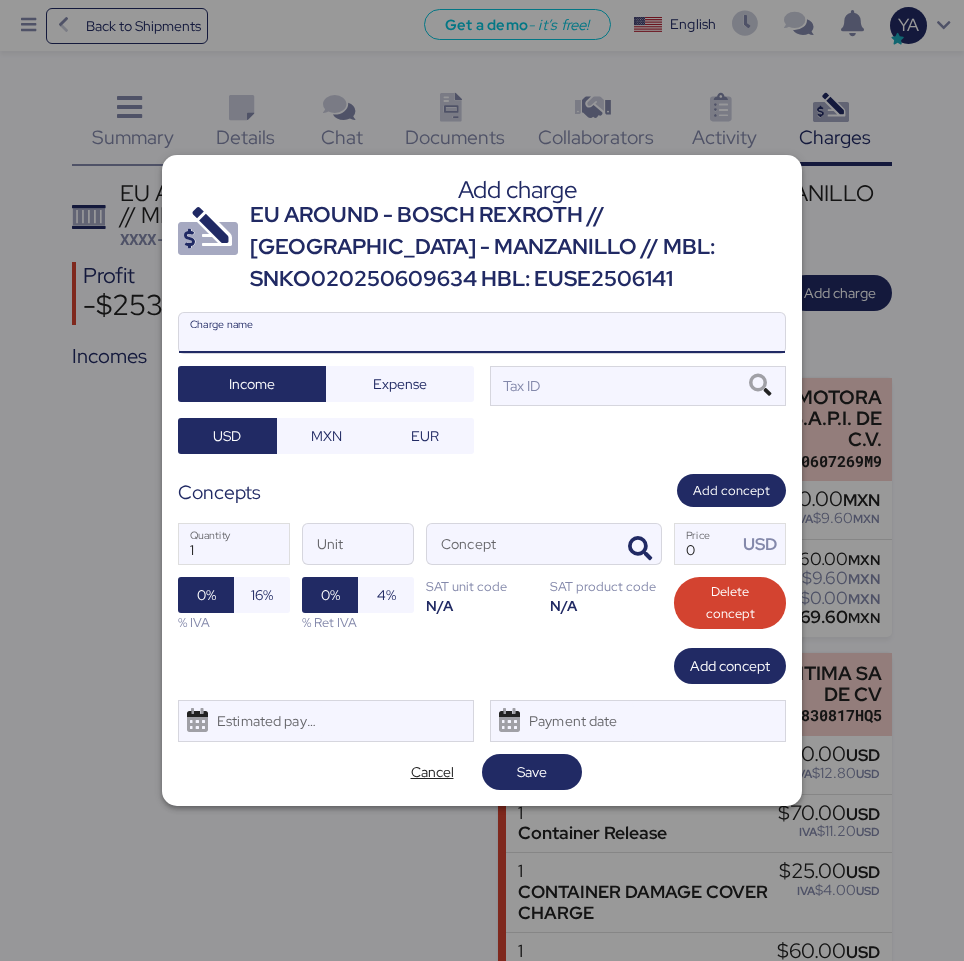 paste on "EU AROUND - BOSCH REXROTH // [GEOGRAPHIC_DATA] - MANZANILLO // MBL: SNKO020250609634 HBL: EUSE2506141" 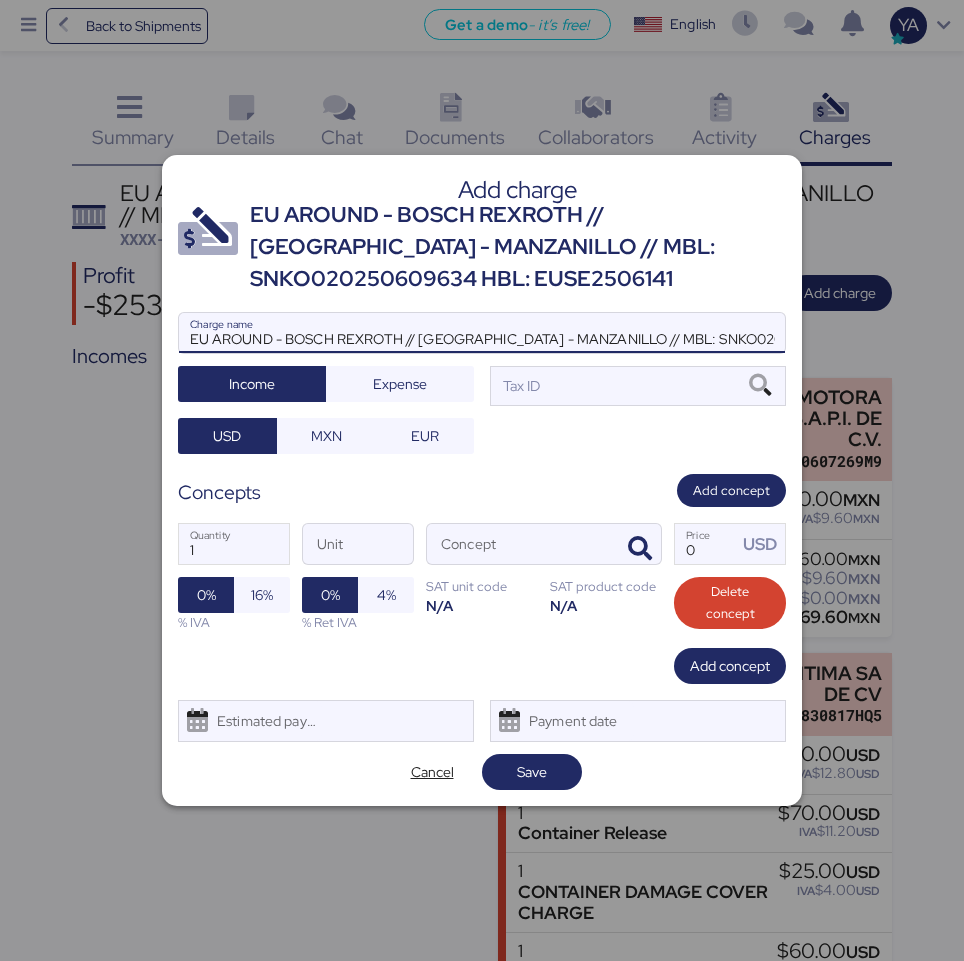 scroll, scrollTop: 0, scrollLeft: 145, axis: horizontal 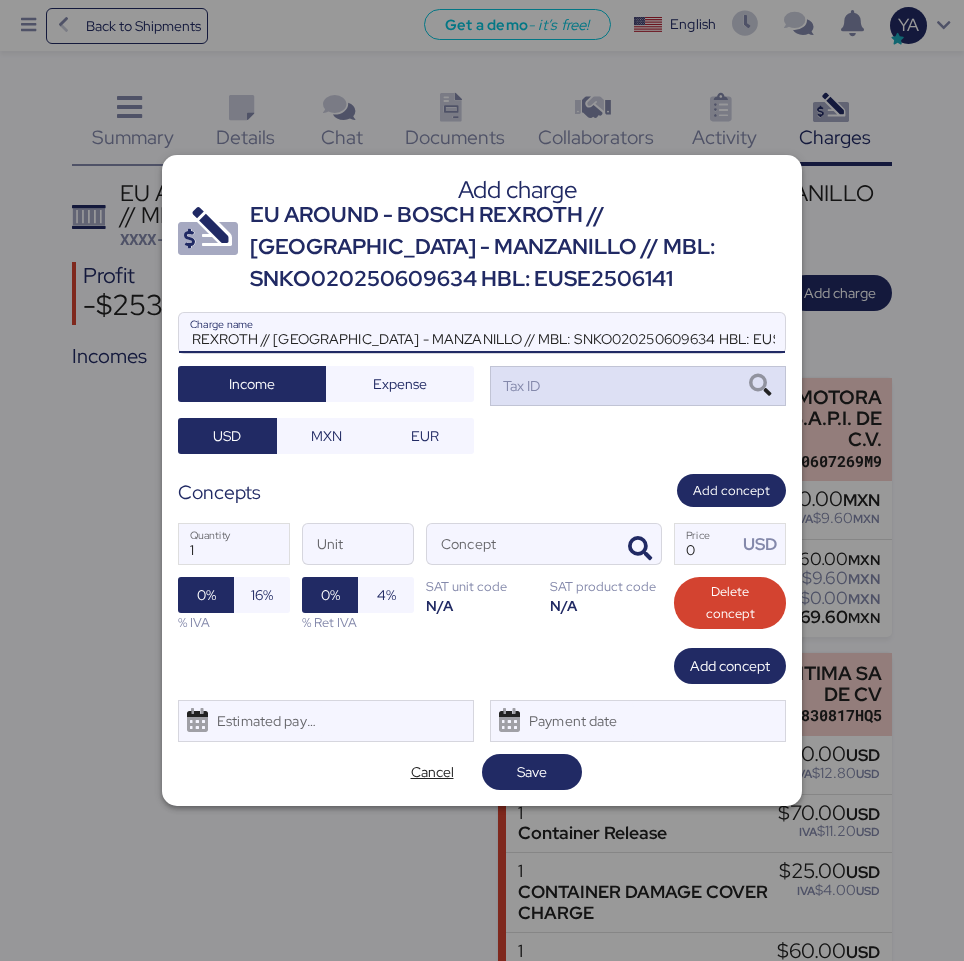 type on "EU AROUND - BOSCH REXROTH // [GEOGRAPHIC_DATA] - MANZANILLO // MBL: SNKO020250609634 HBL: EUSE2506141" 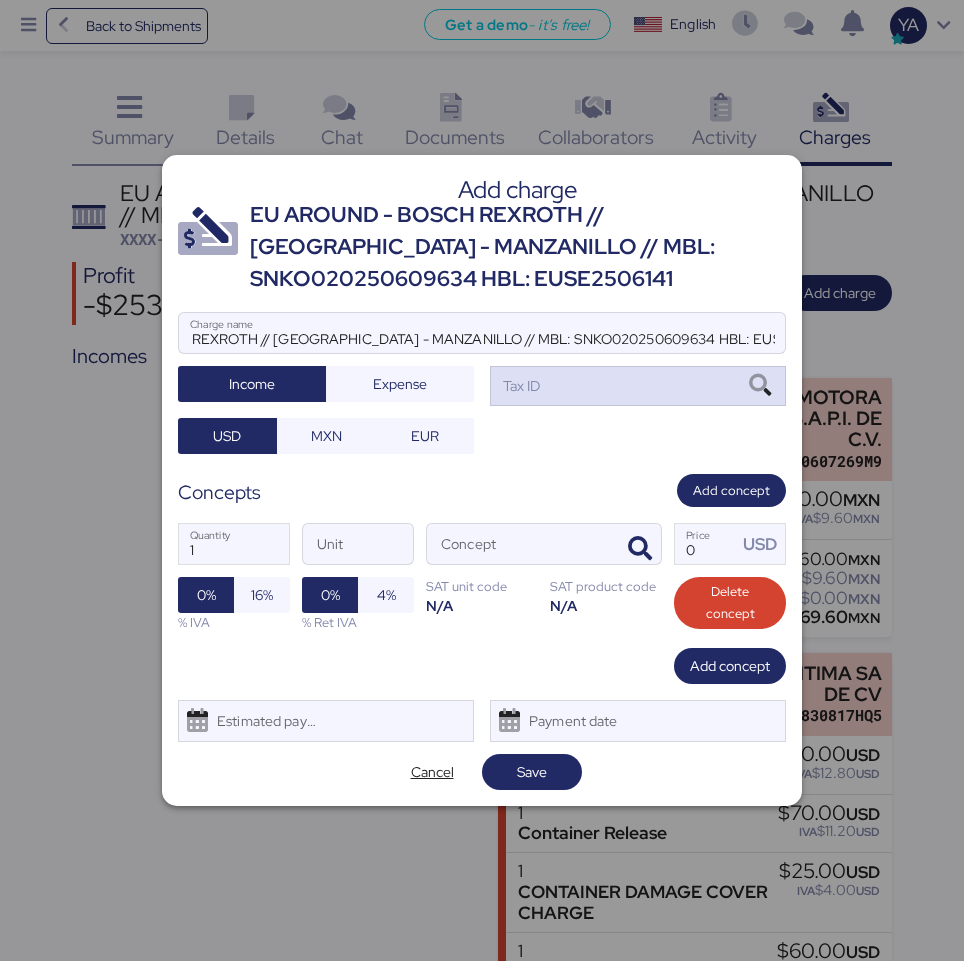 click on "Tax ID" at bounding box center (638, 386) 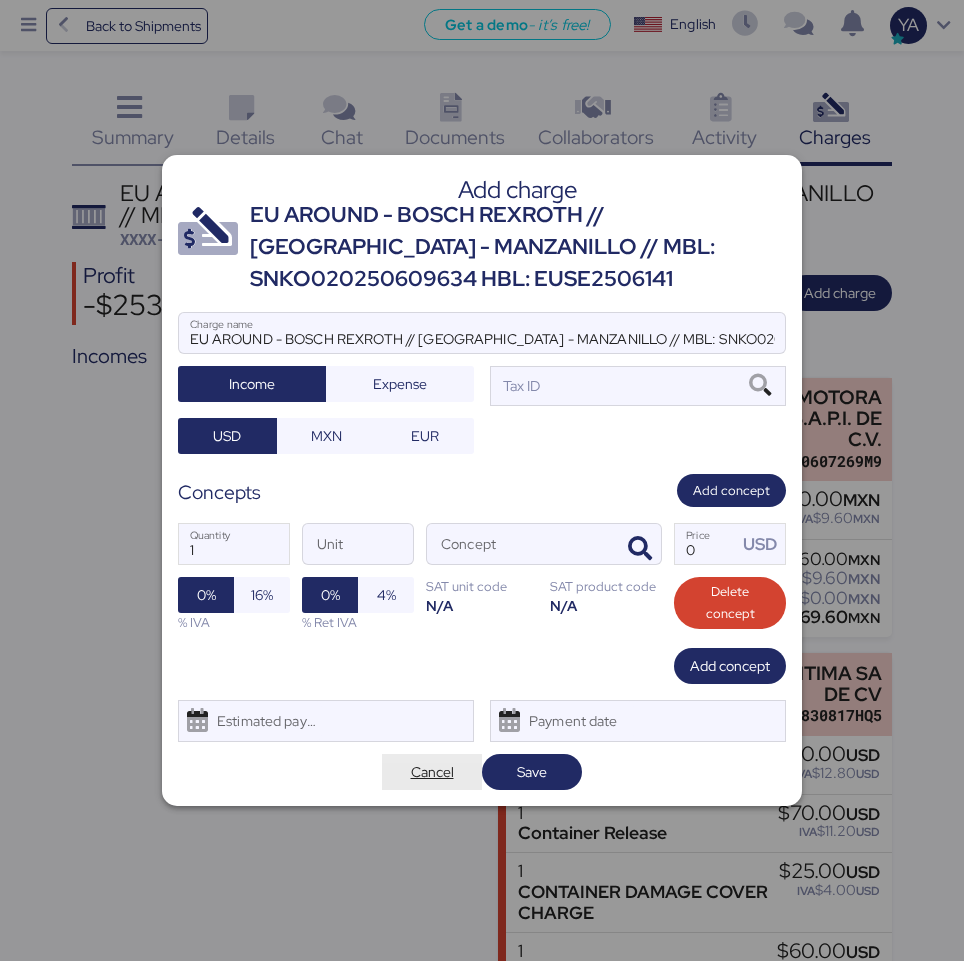 click on "Cancel" at bounding box center [432, 772] 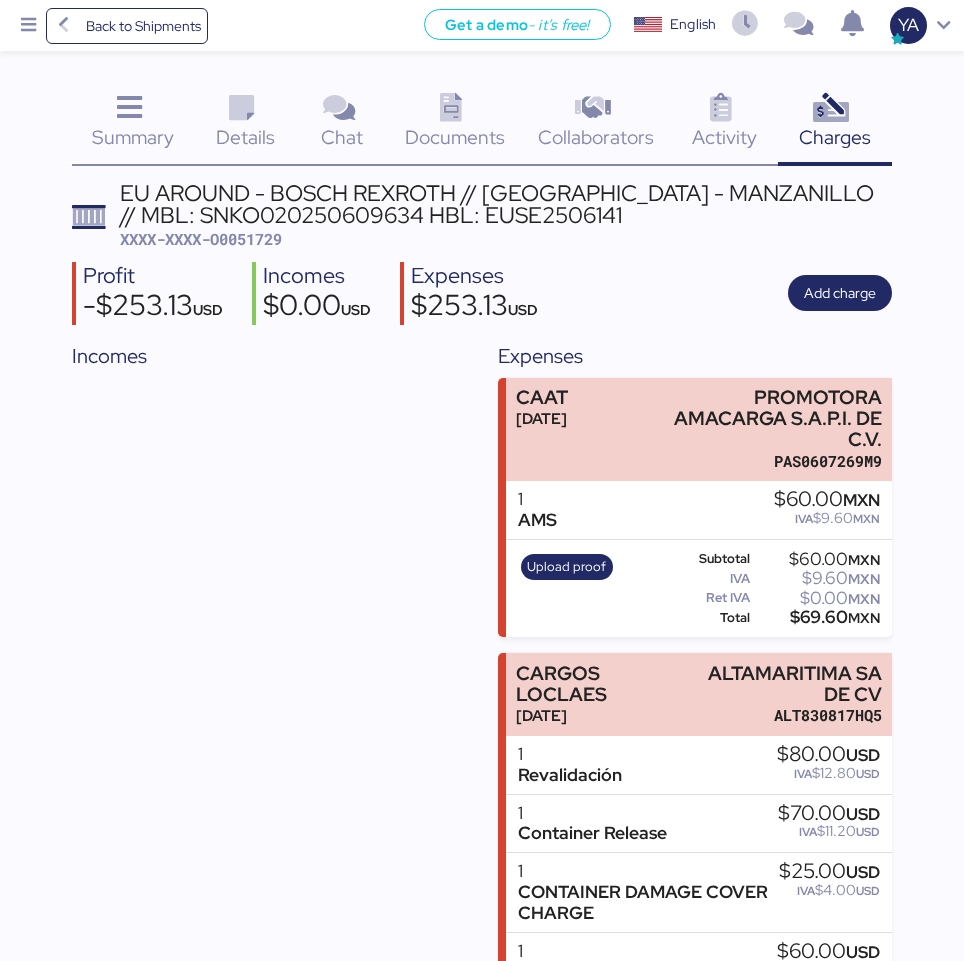 click on "Details" at bounding box center [245, 137] 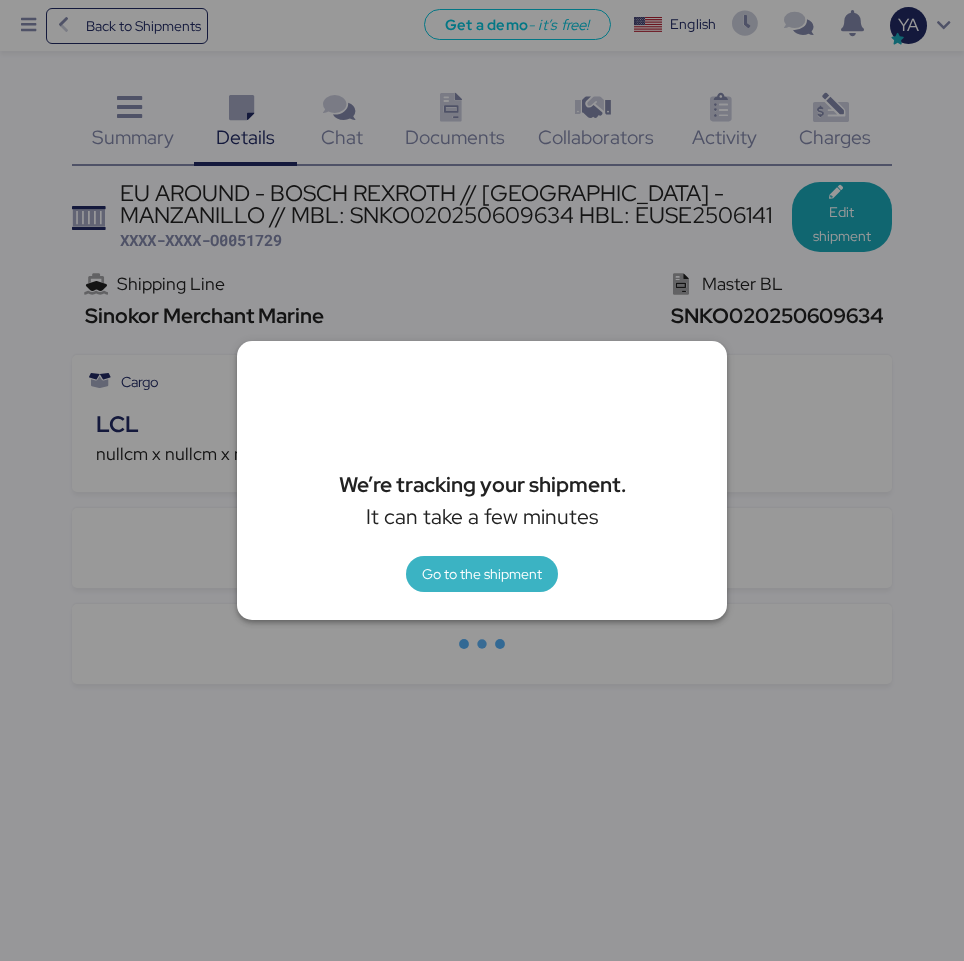 click on "Go to the shipment" at bounding box center [482, 574] 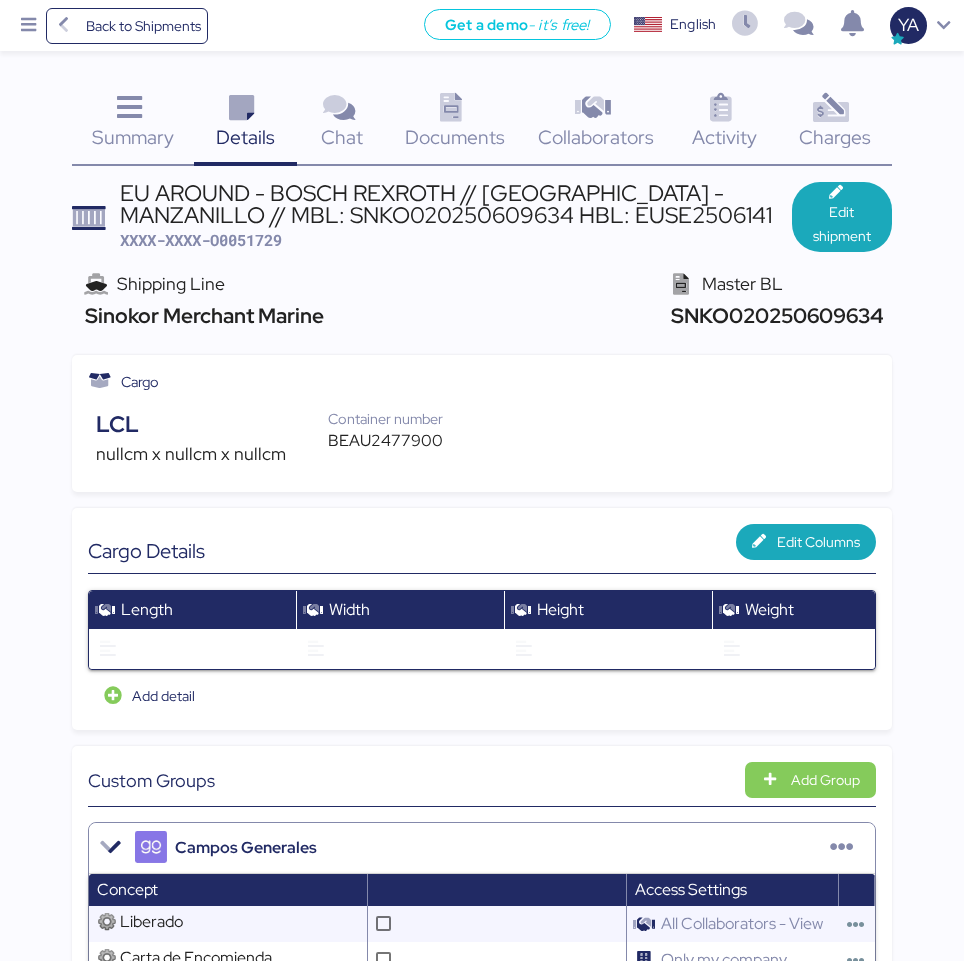 click on "Documents" at bounding box center (455, 137) 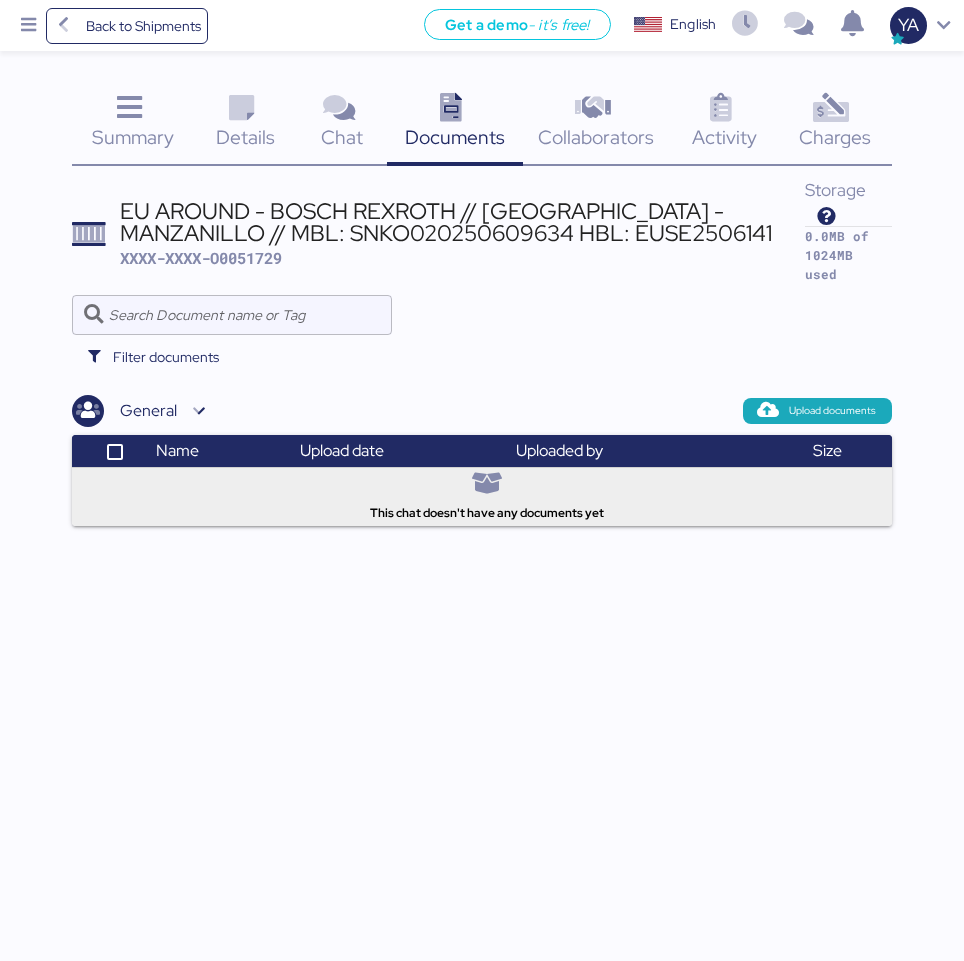 click on "XXXX-XXXX-O0051729" at bounding box center [201, 258] 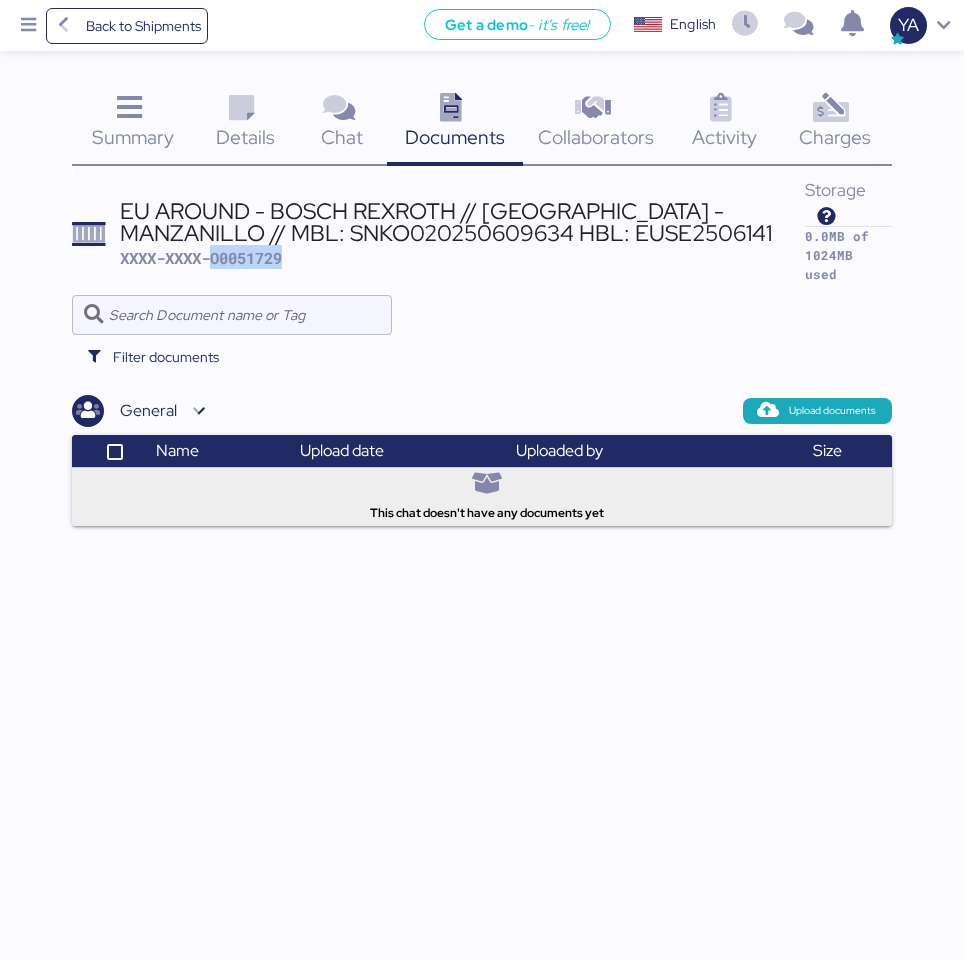 click on "XXXX-XXXX-O0051729" at bounding box center [201, 258] 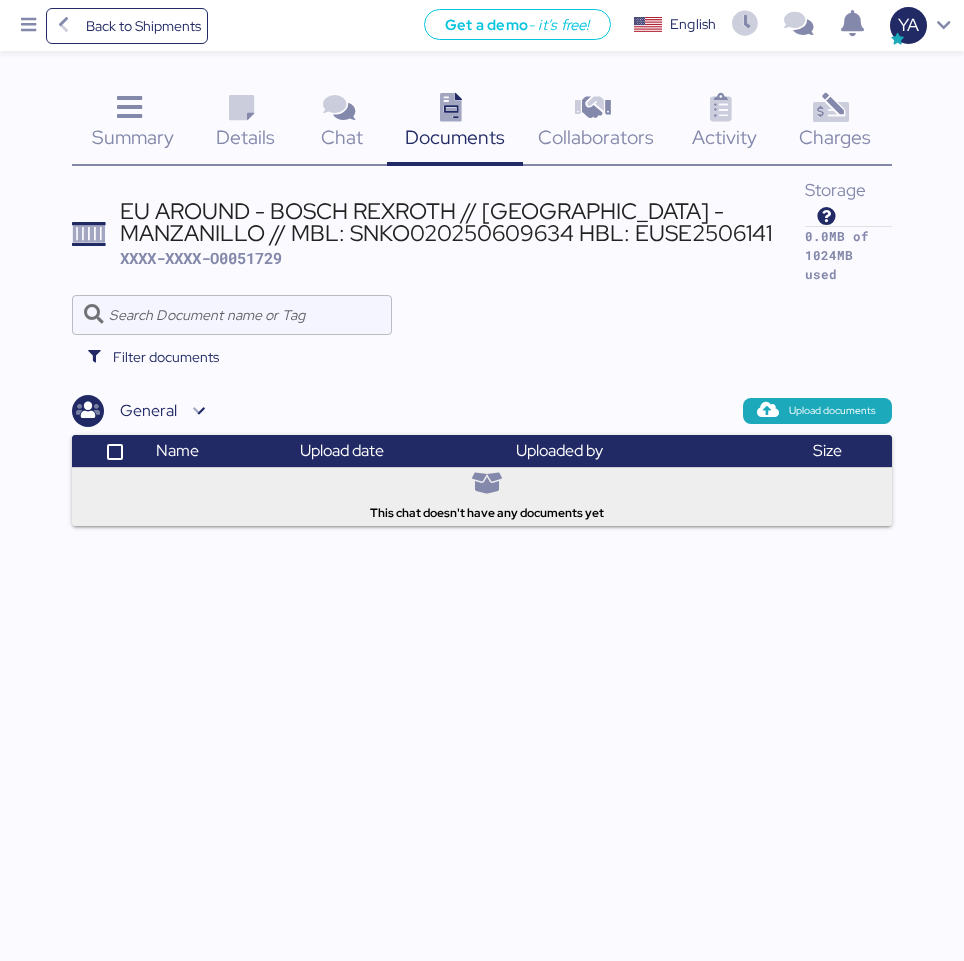 click on "EU AROUND - BOSCH REXROTH // [GEOGRAPHIC_DATA] - MANZANILLO // MBL: SNKO020250609634 HBL: EUSE2506141" at bounding box center (462, 222) 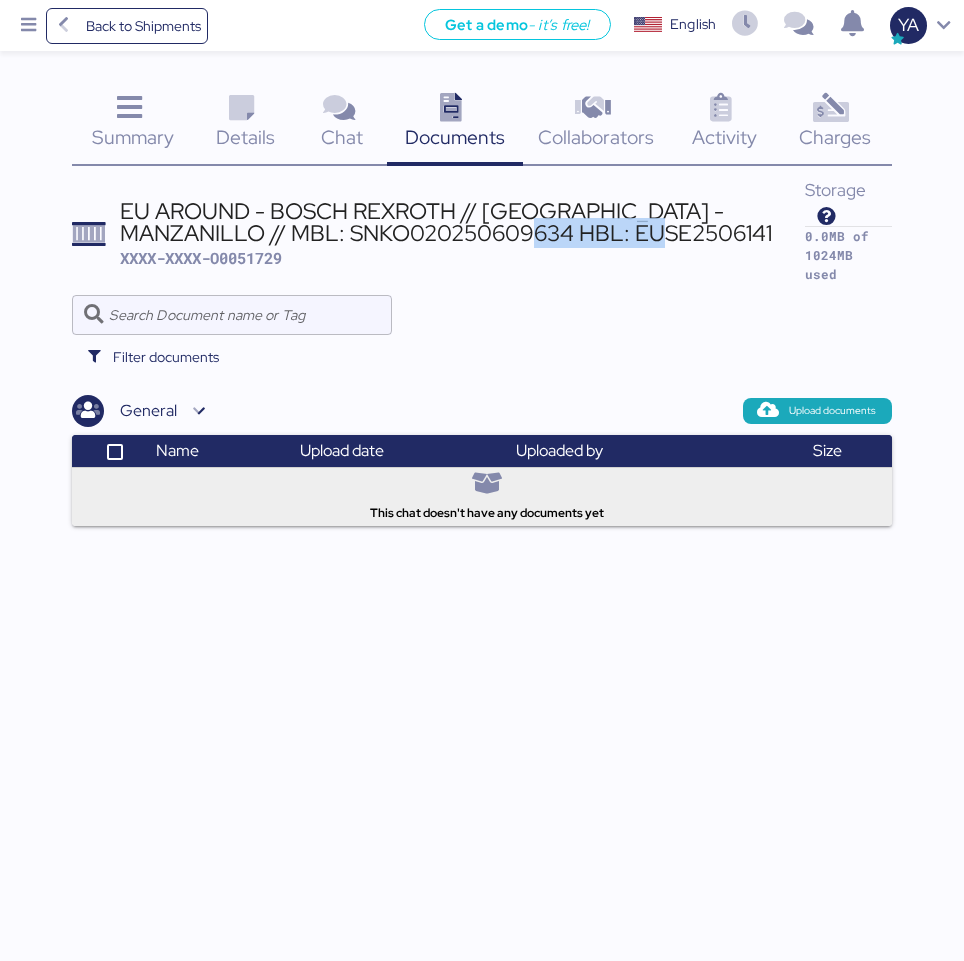 click on "EU AROUND - BOSCH REXROTH // [GEOGRAPHIC_DATA] - MANZANILLO // MBL: SNKO020250609634 HBL: EUSE2506141" at bounding box center [462, 222] 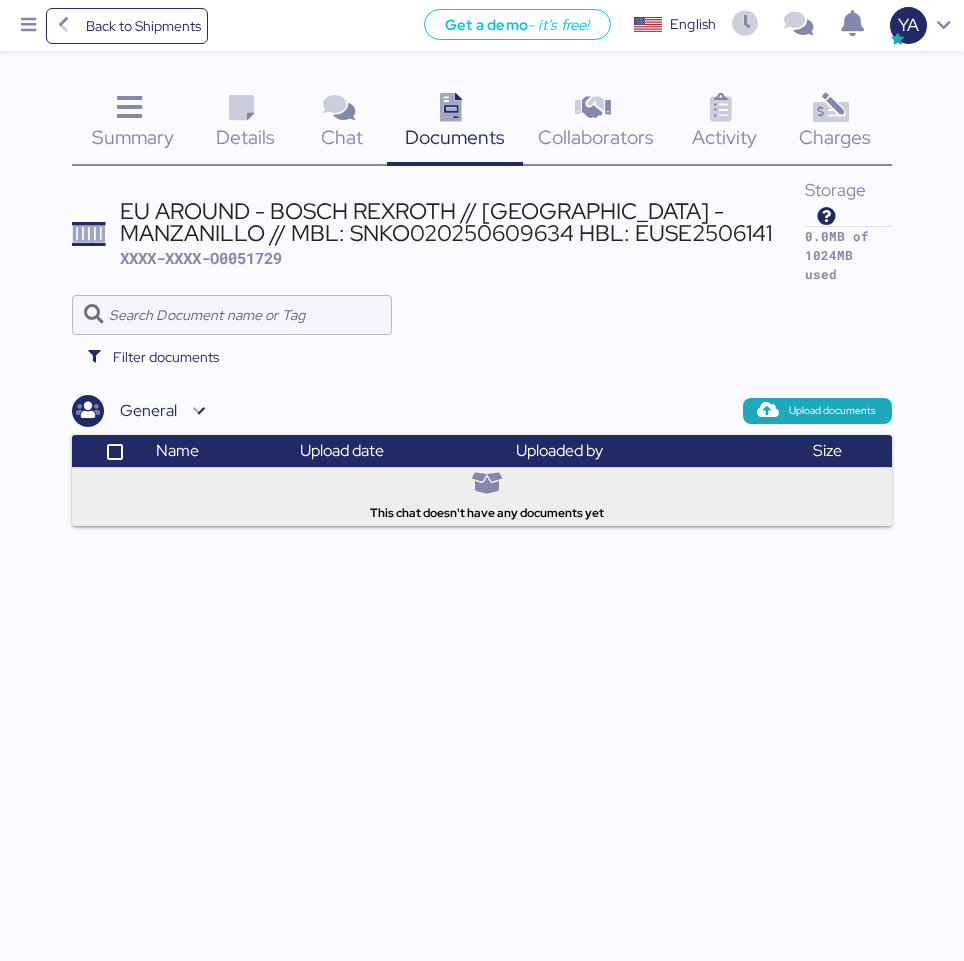 click on "EU AROUND - BOSCH REXROTH // [GEOGRAPHIC_DATA] - MANZANILLO // MBL: SNKO020250609634 HBL: EUSE2506141" at bounding box center (462, 222) 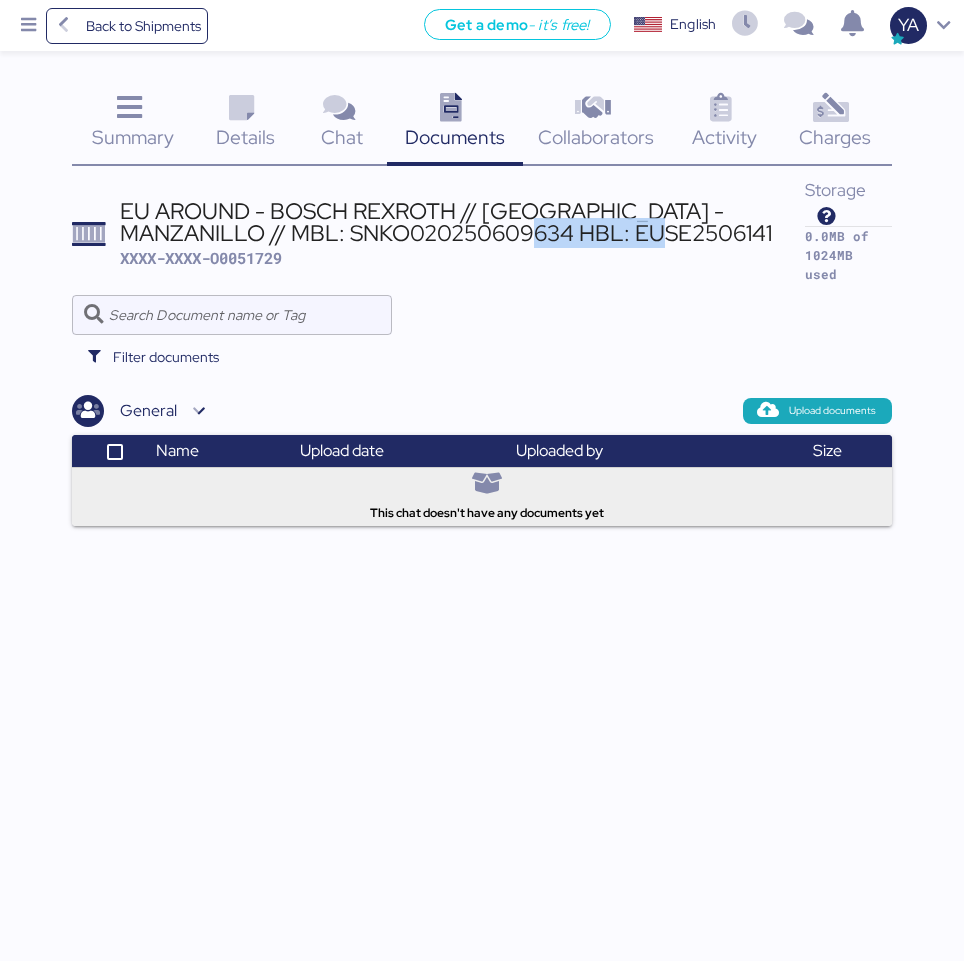 click on "EU AROUND - BOSCH REXROTH // [GEOGRAPHIC_DATA] - MANZANILLO // MBL: SNKO020250609634 HBL: EUSE2506141" at bounding box center (462, 222) 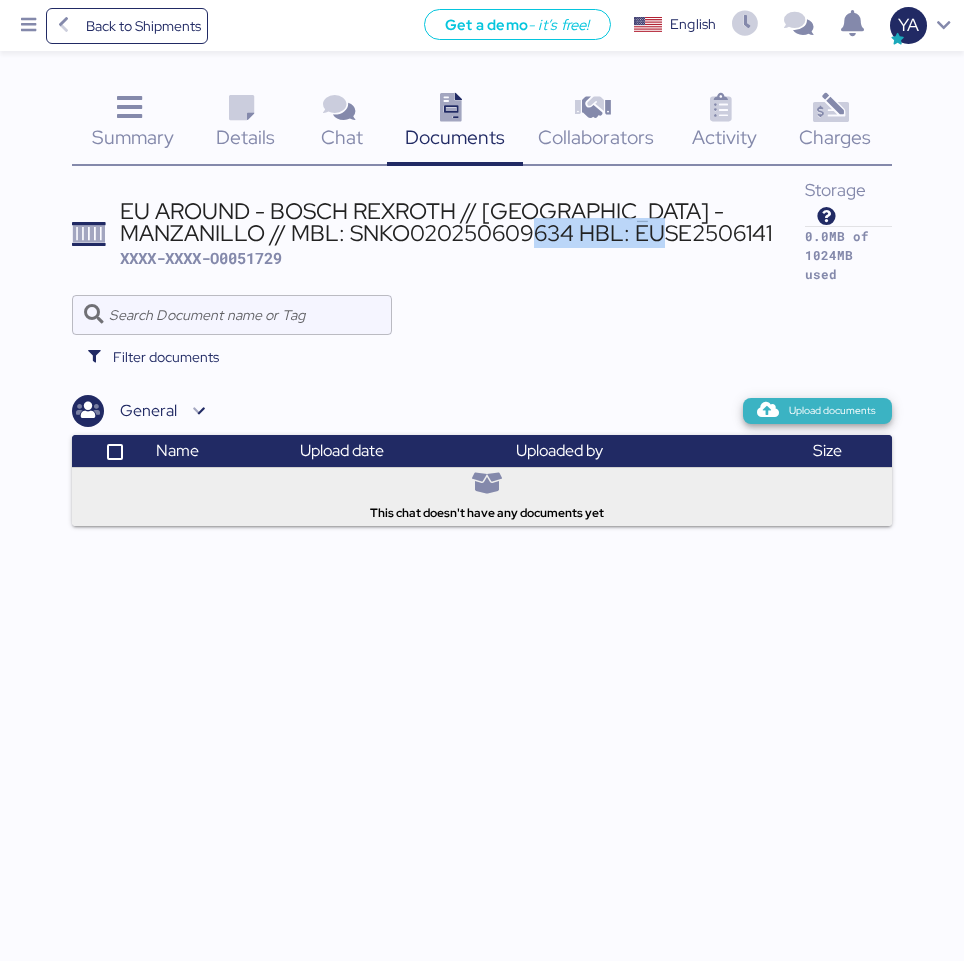 click on "Upload documents" at bounding box center [817, 411] 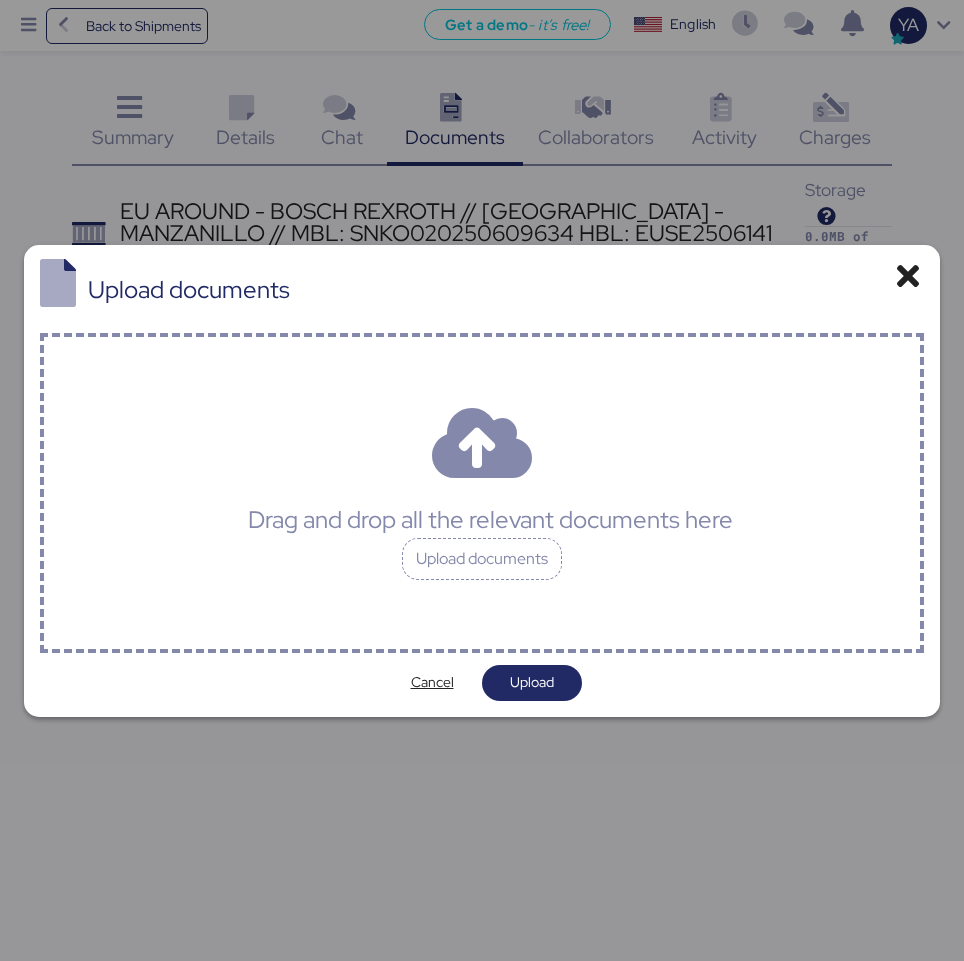 click on "Drag and drop all the relevant documents here Upload documents" at bounding box center (482, 493) 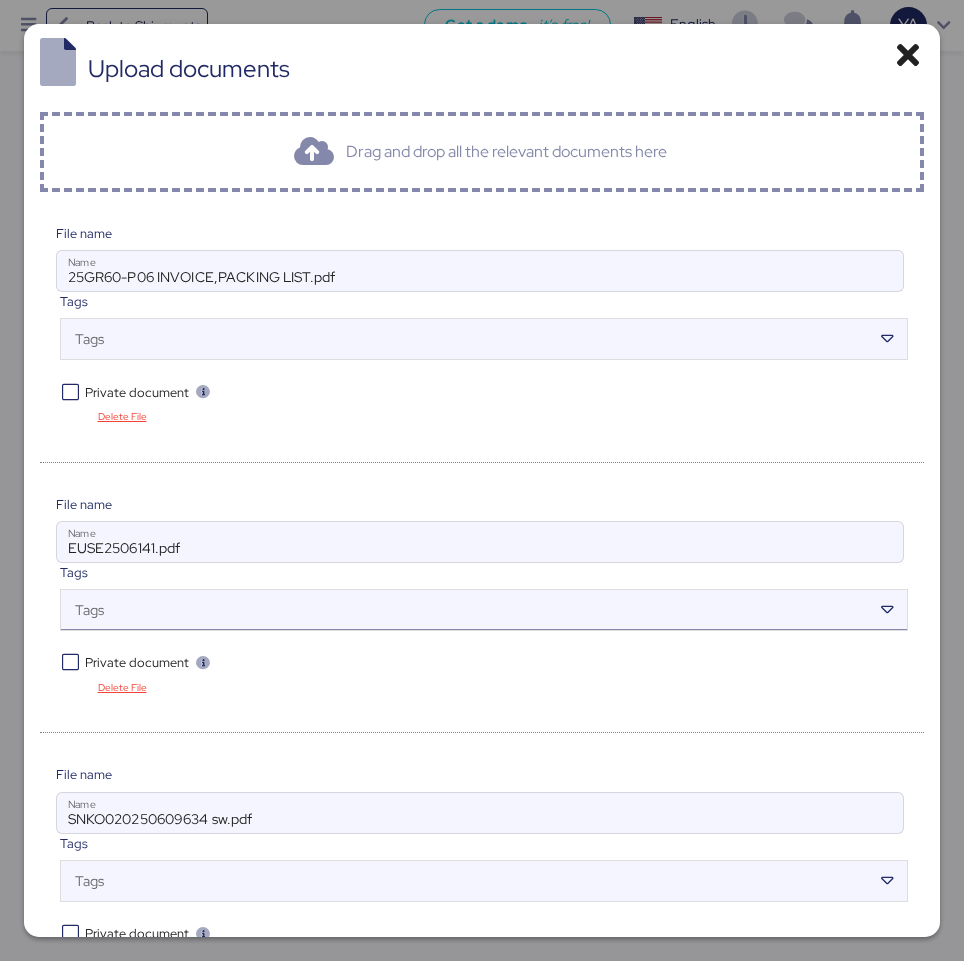scroll, scrollTop: 115, scrollLeft: 0, axis: vertical 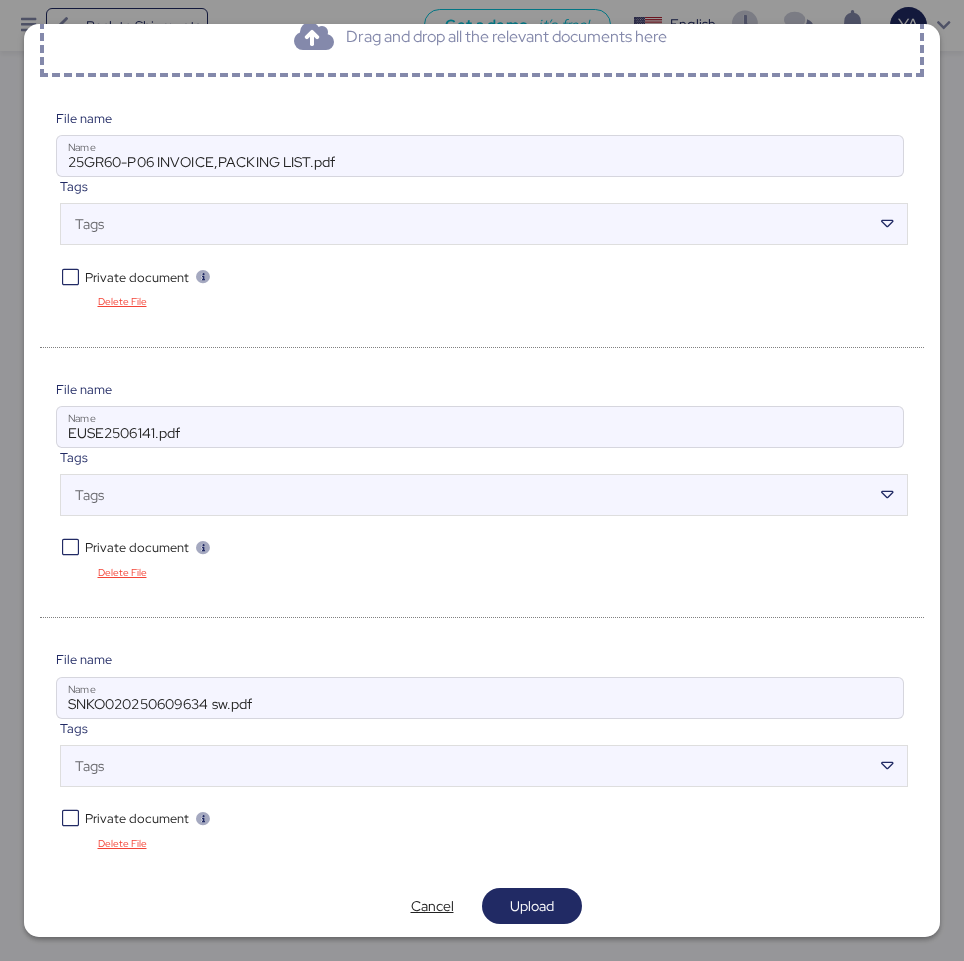 click at bounding box center (70, 818) 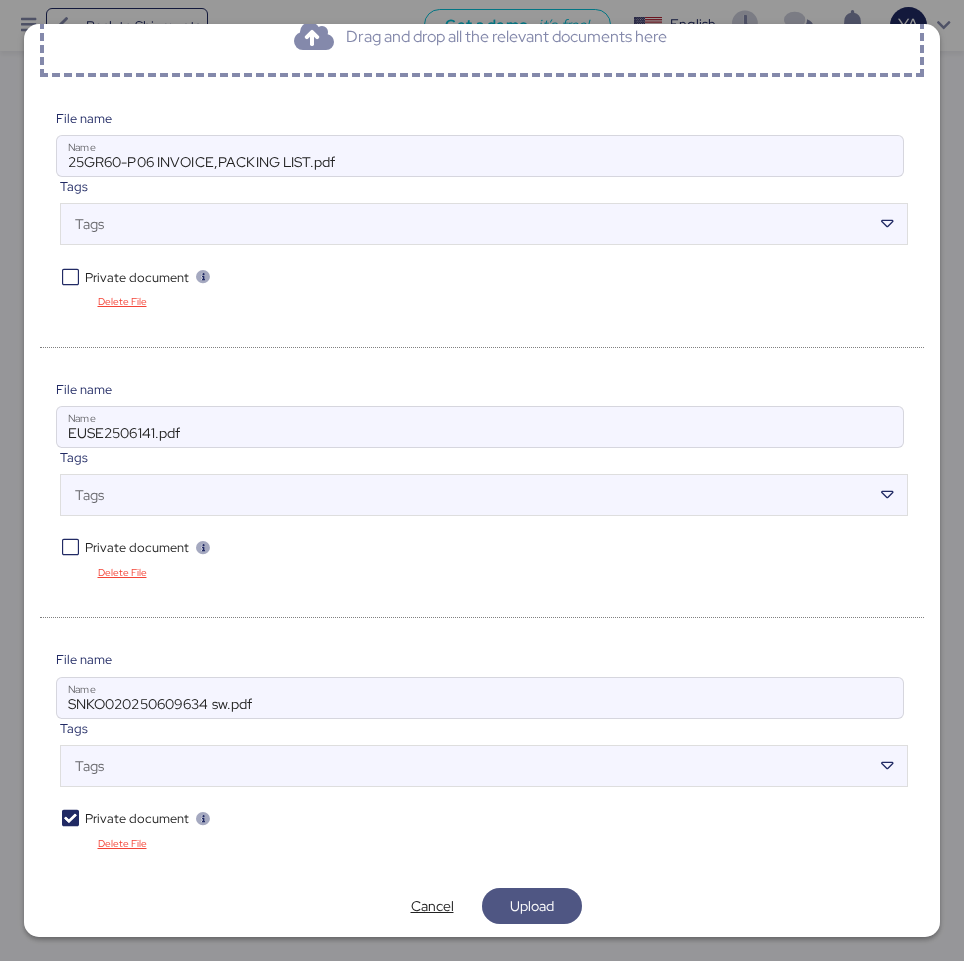 click on "Upload" at bounding box center [532, 906] 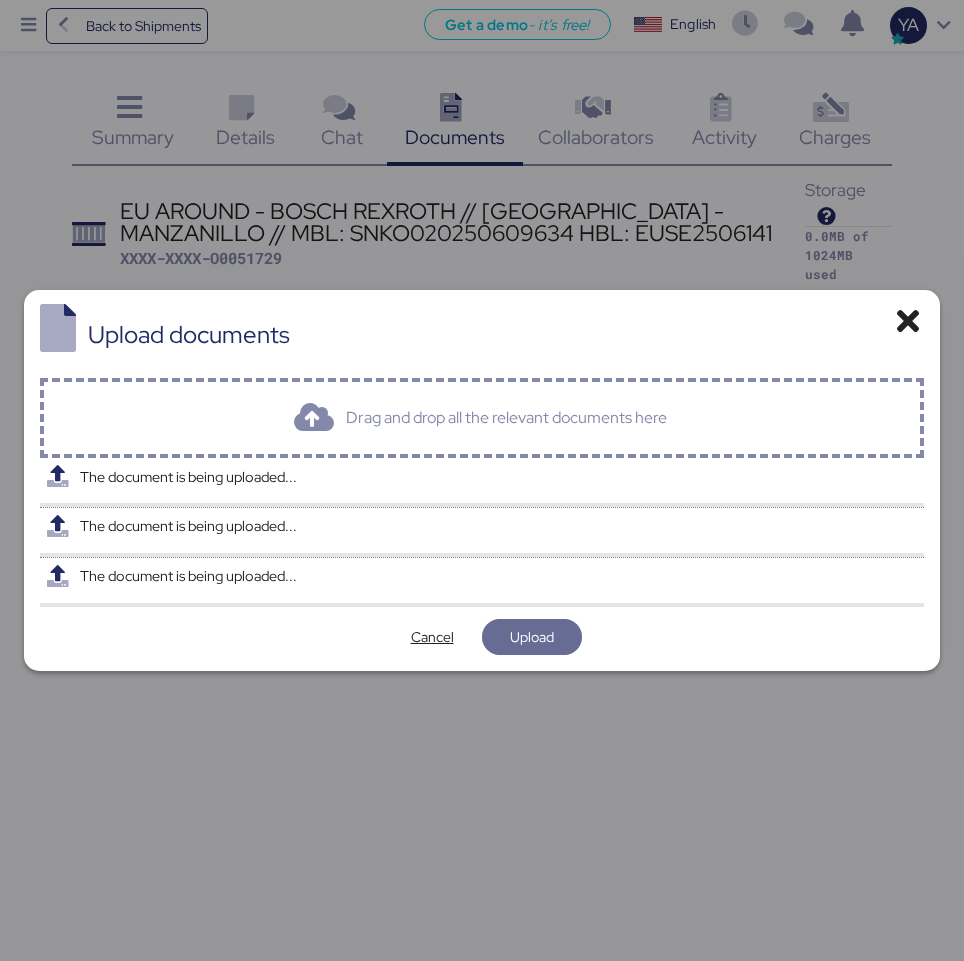 scroll, scrollTop: 0, scrollLeft: 0, axis: both 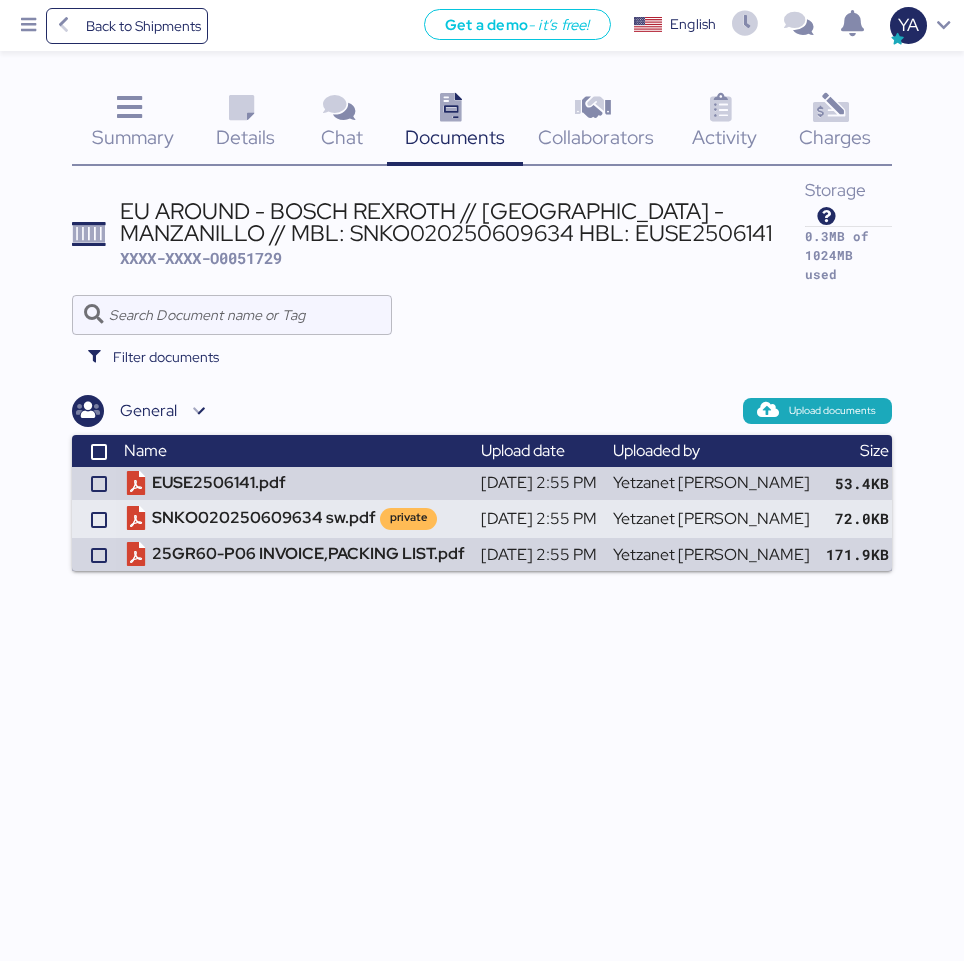click on "XXXX-XXXX-O0051729" at bounding box center [201, 258] 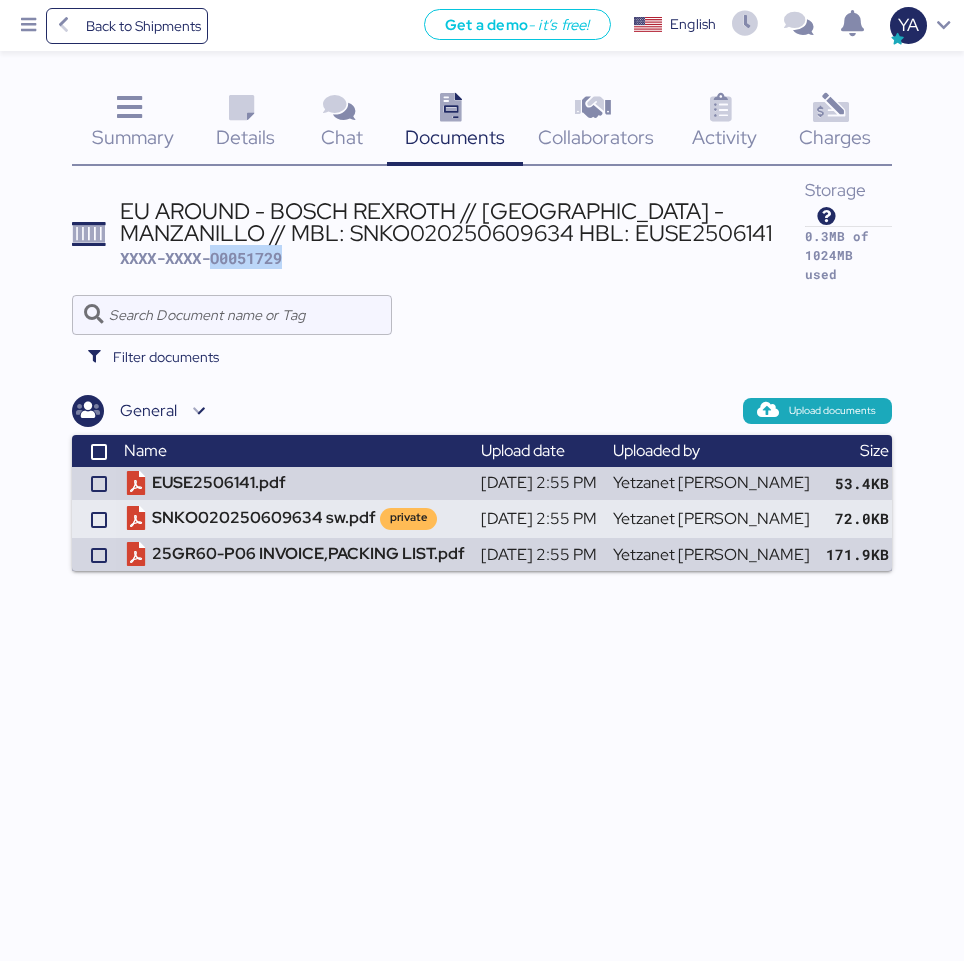 click on "XXXX-XXXX-O0051729" at bounding box center [201, 258] 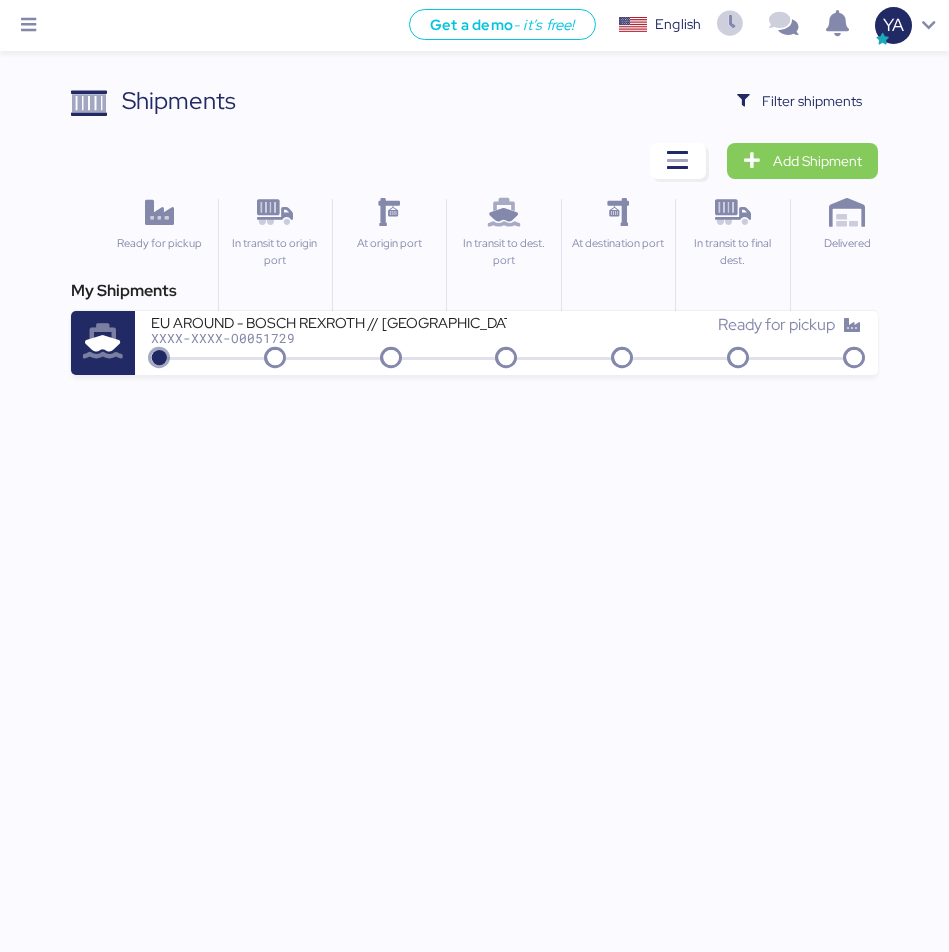 scroll, scrollTop: 0, scrollLeft: 0, axis: both 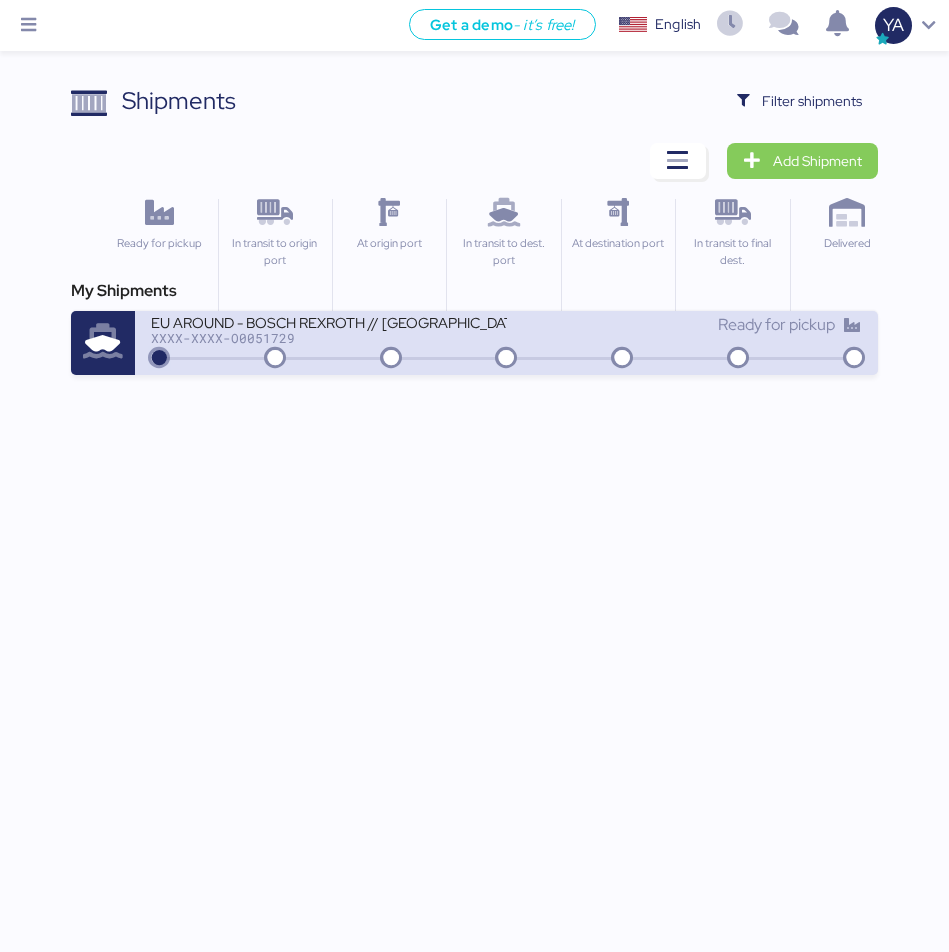 click on "EU AROUND - BOSCH REXROTH // [GEOGRAPHIC_DATA] - MANZANILLO // MBL: SNKO020250609634 HBL: EUSE2506141" at bounding box center [328, 321] 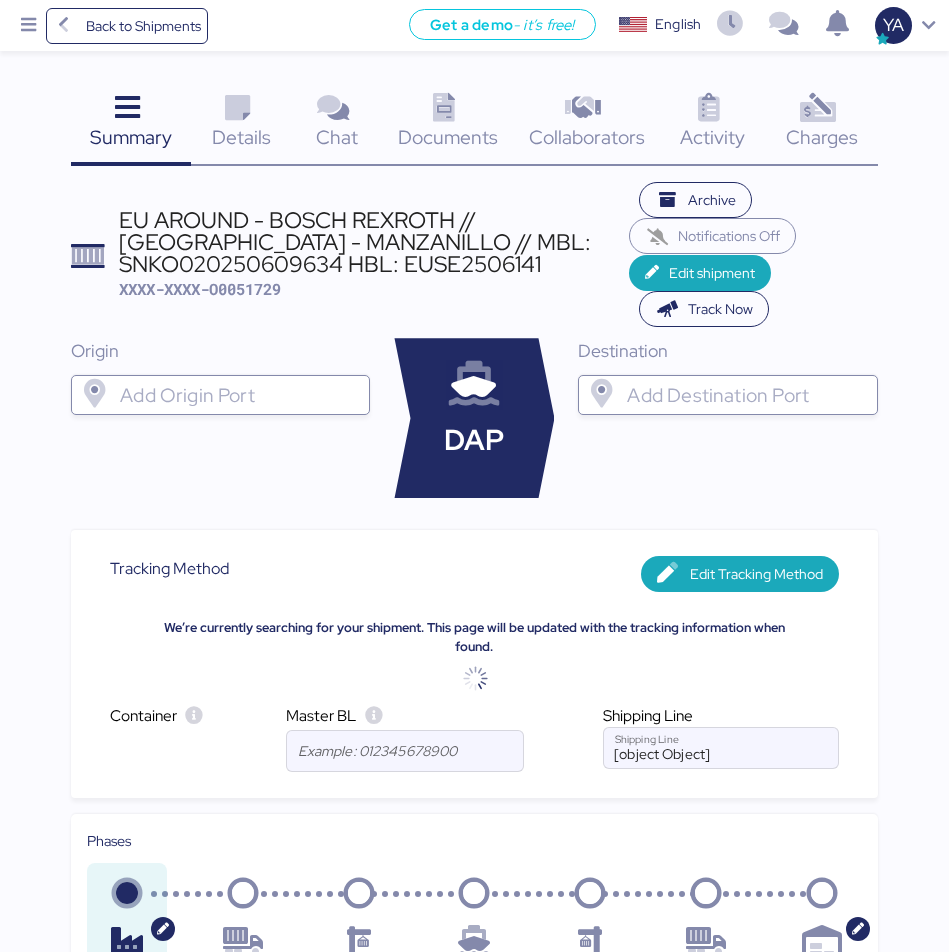 click at bounding box center (818, 108) 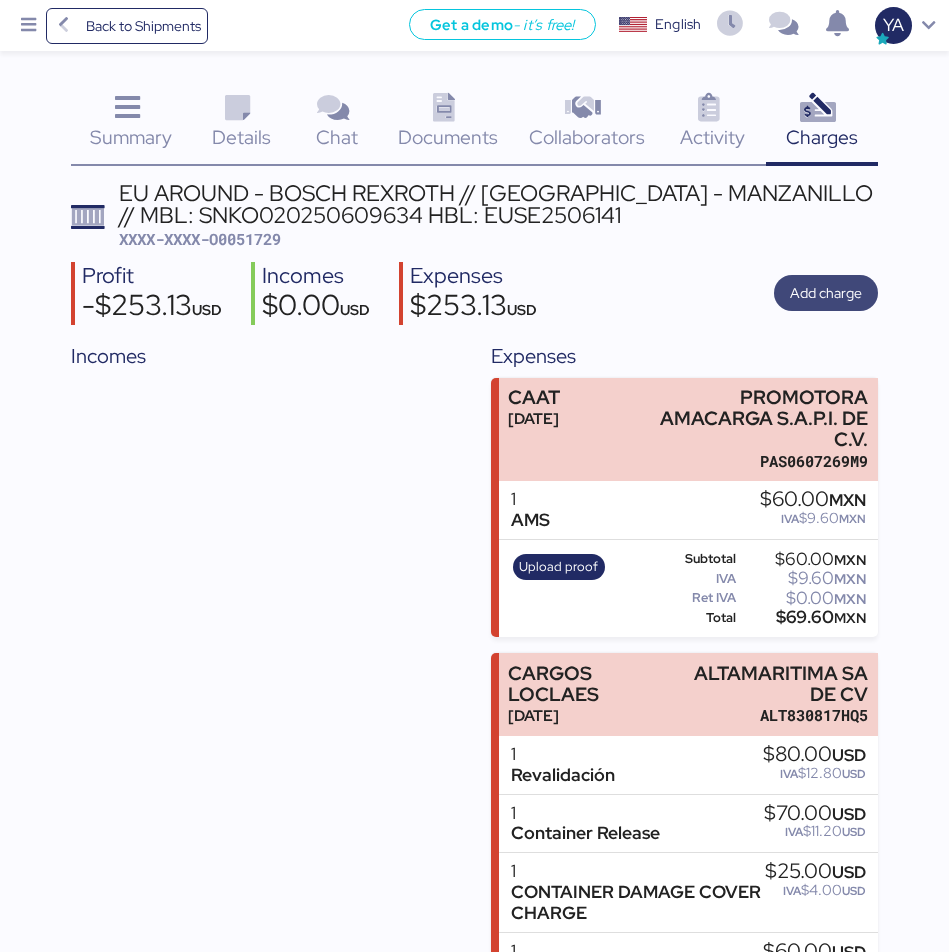 click on "Add charge" at bounding box center (826, 293) 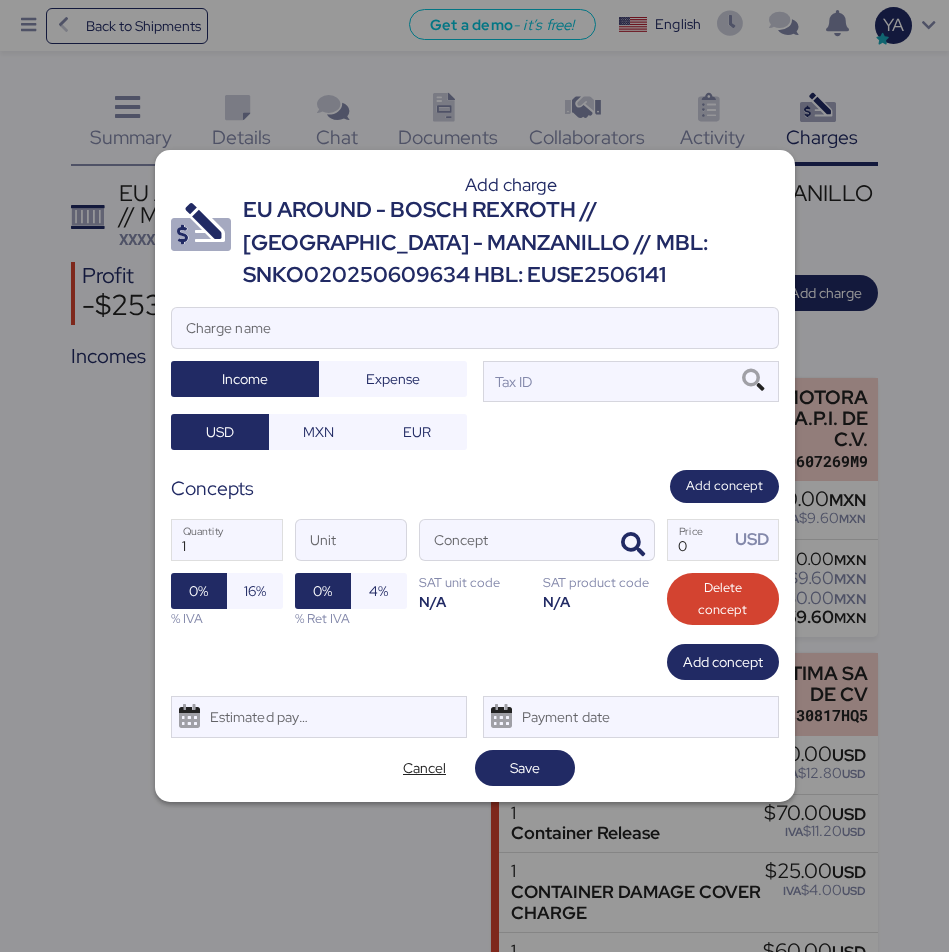 click on "EU AROUND - BOSCH REXROTH // [GEOGRAPHIC_DATA] - MANZANILLO // MBL: SNKO020250609634 HBL: EUSE2506141" at bounding box center (511, 242) 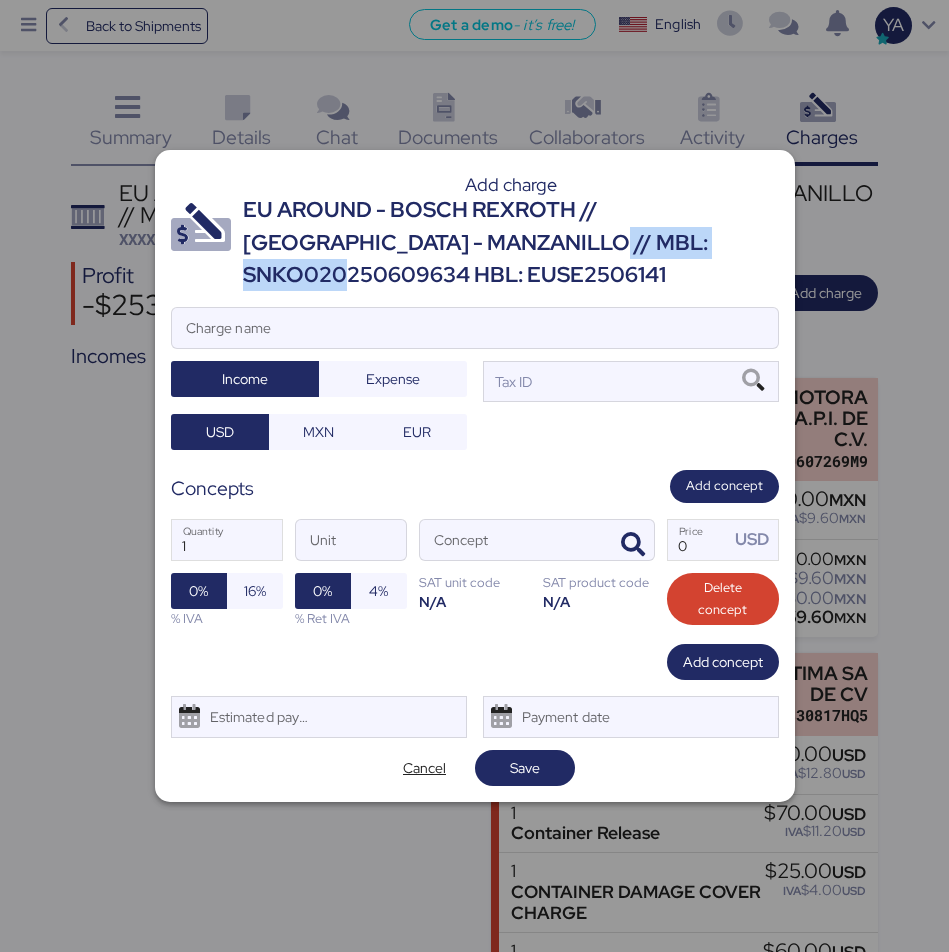 click on "EU AROUND - BOSCH REXROTH // [GEOGRAPHIC_DATA] - MANZANILLO // MBL: SNKO020250609634 HBL: EUSE2506141" at bounding box center (511, 242) 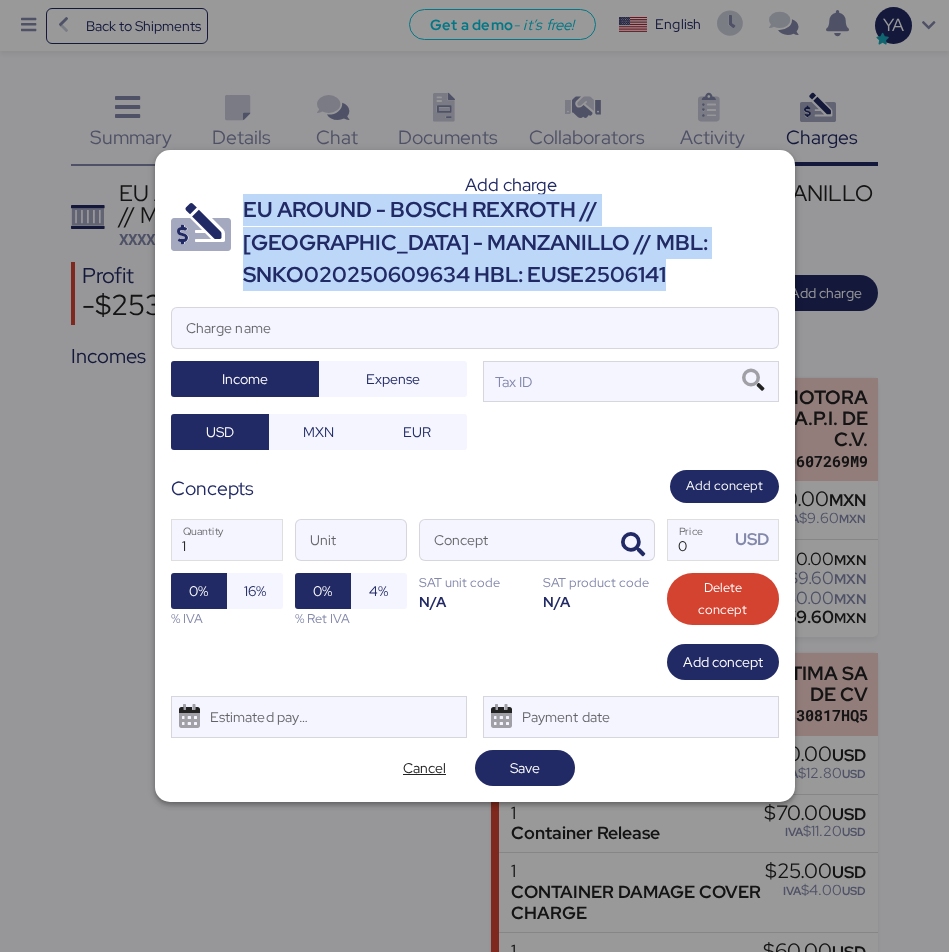 click on "EU AROUND - BOSCH REXROTH // [GEOGRAPHIC_DATA] - MANZANILLO // MBL: SNKO020250609634 HBL: EUSE2506141" at bounding box center [511, 242] 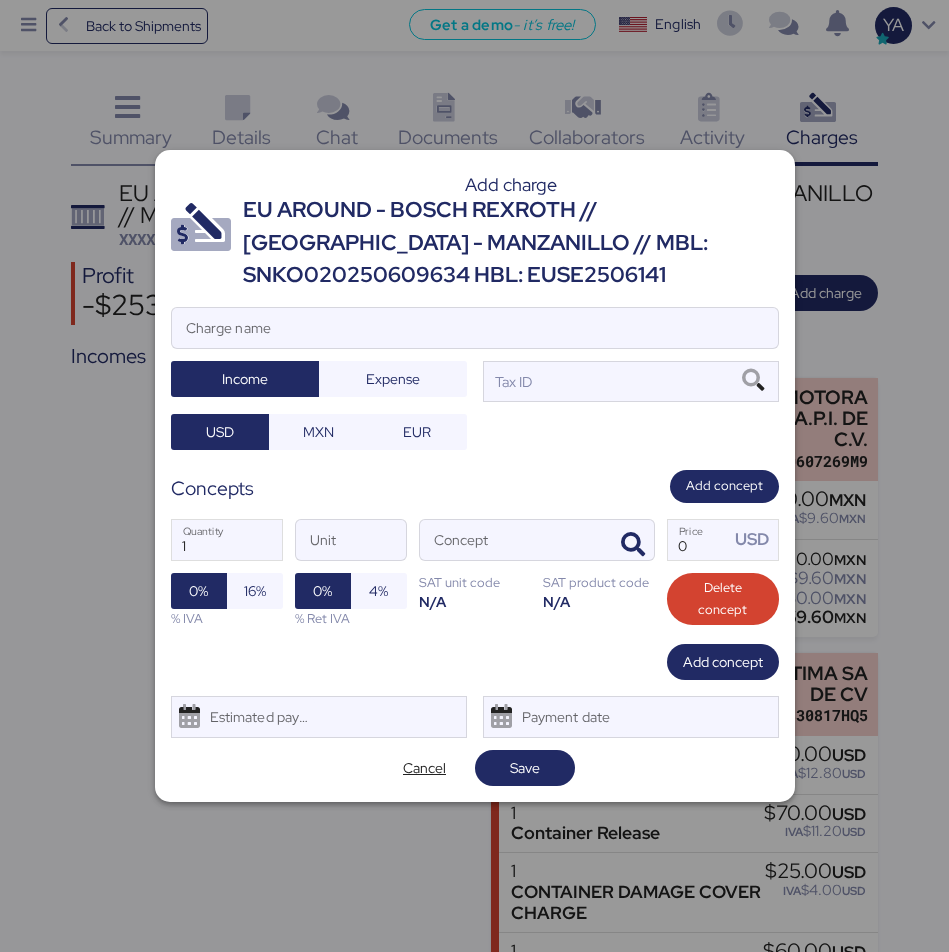 click at bounding box center [475, 358] 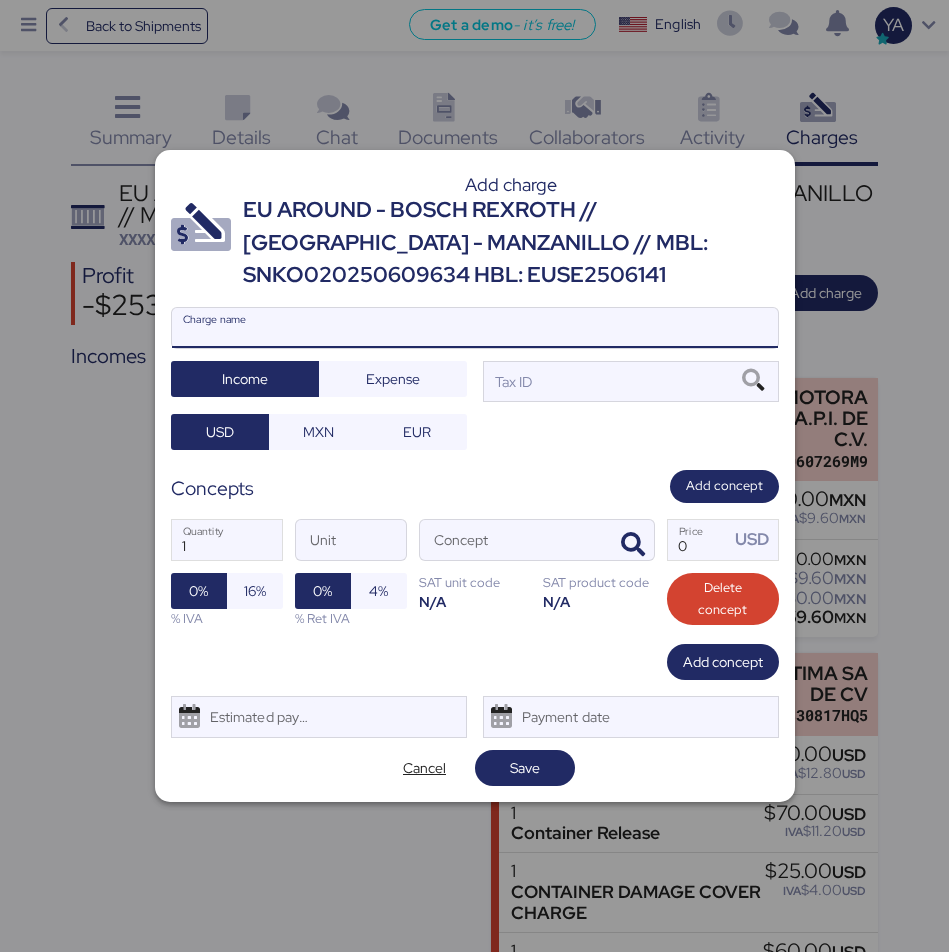 click on "Charge name" at bounding box center (475, 328) 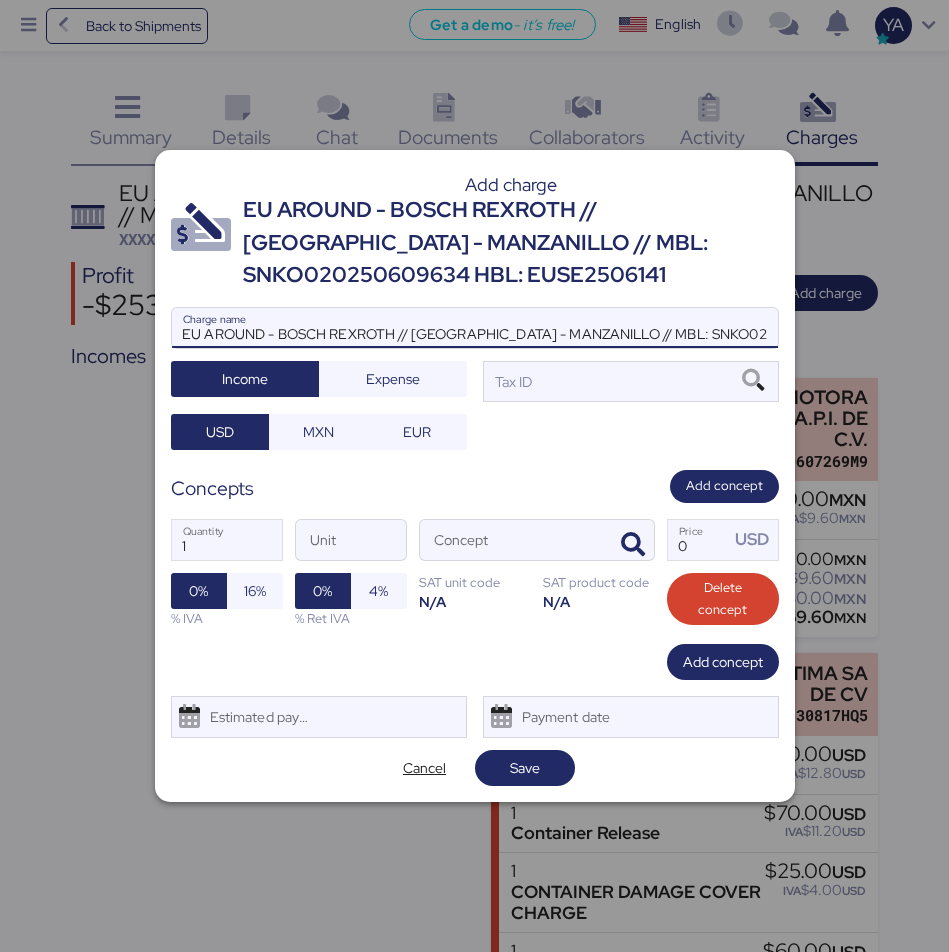 scroll, scrollTop: 0, scrollLeft: 145, axis: horizontal 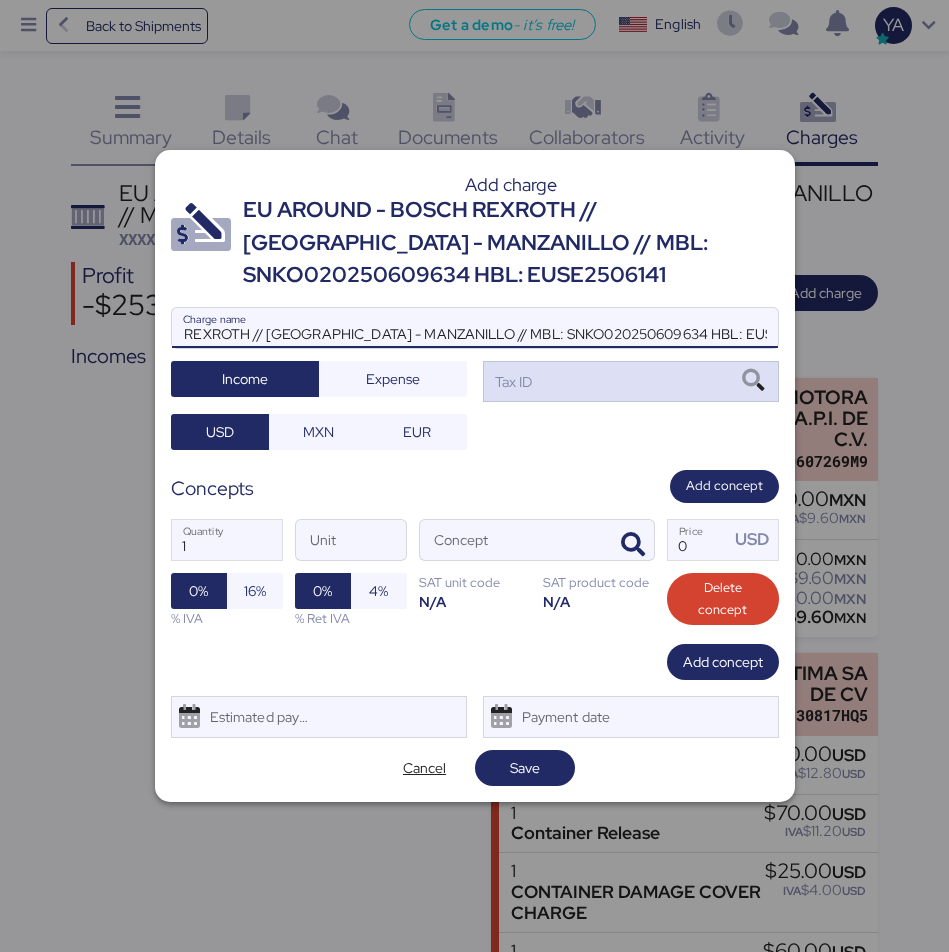 type on "EU AROUND - BOSCH REXROTH // [GEOGRAPHIC_DATA] - MANZANILLO // MBL: SNKO020250609634 HBL: EUSE2506141" 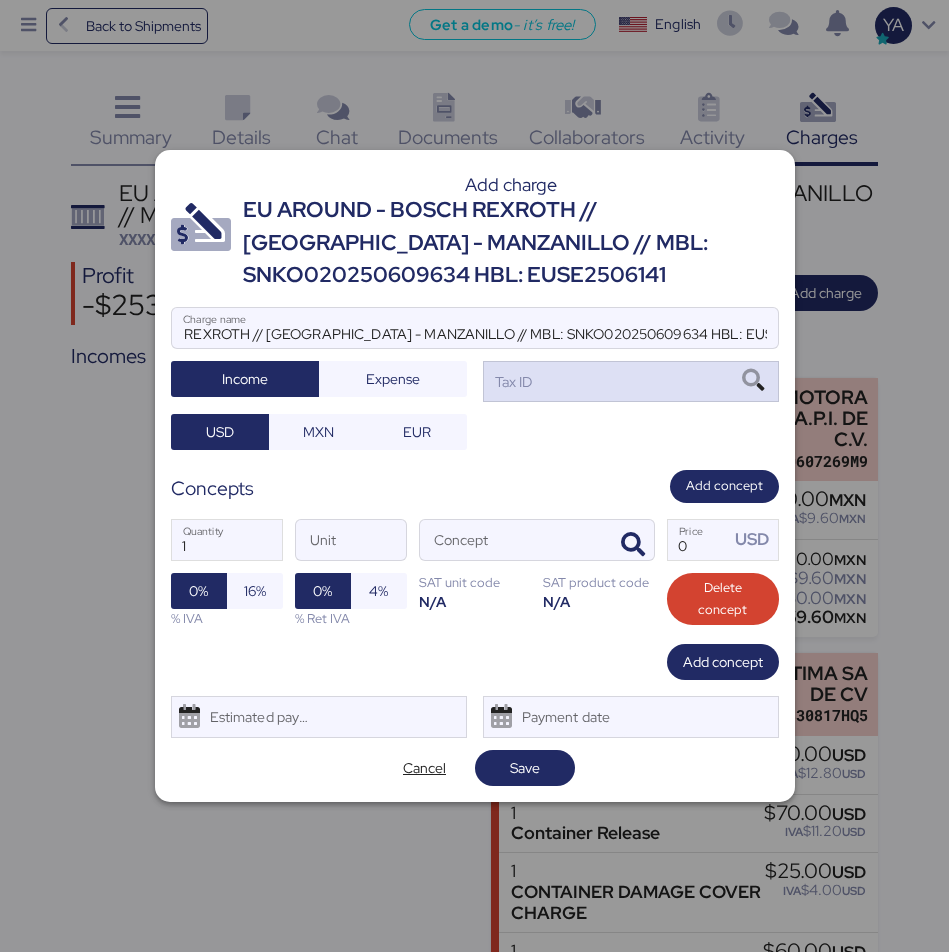 click on "Tax ID" at bounding box center [631, 381] 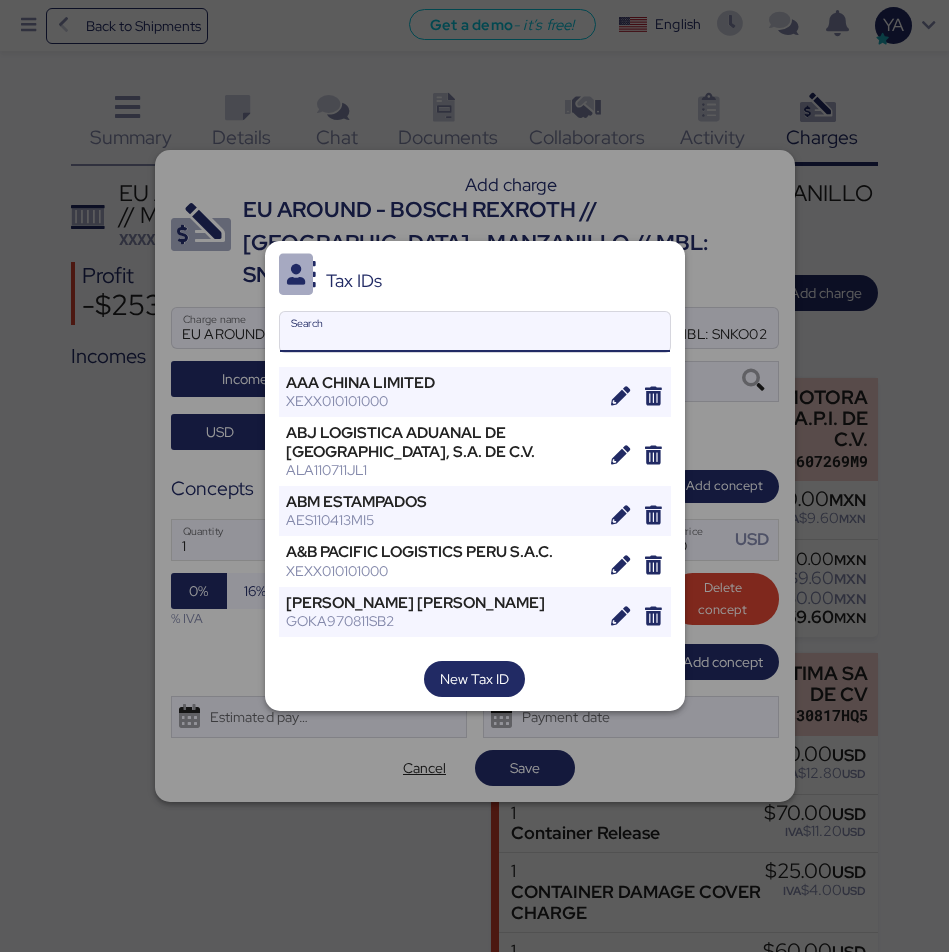 type on "b" 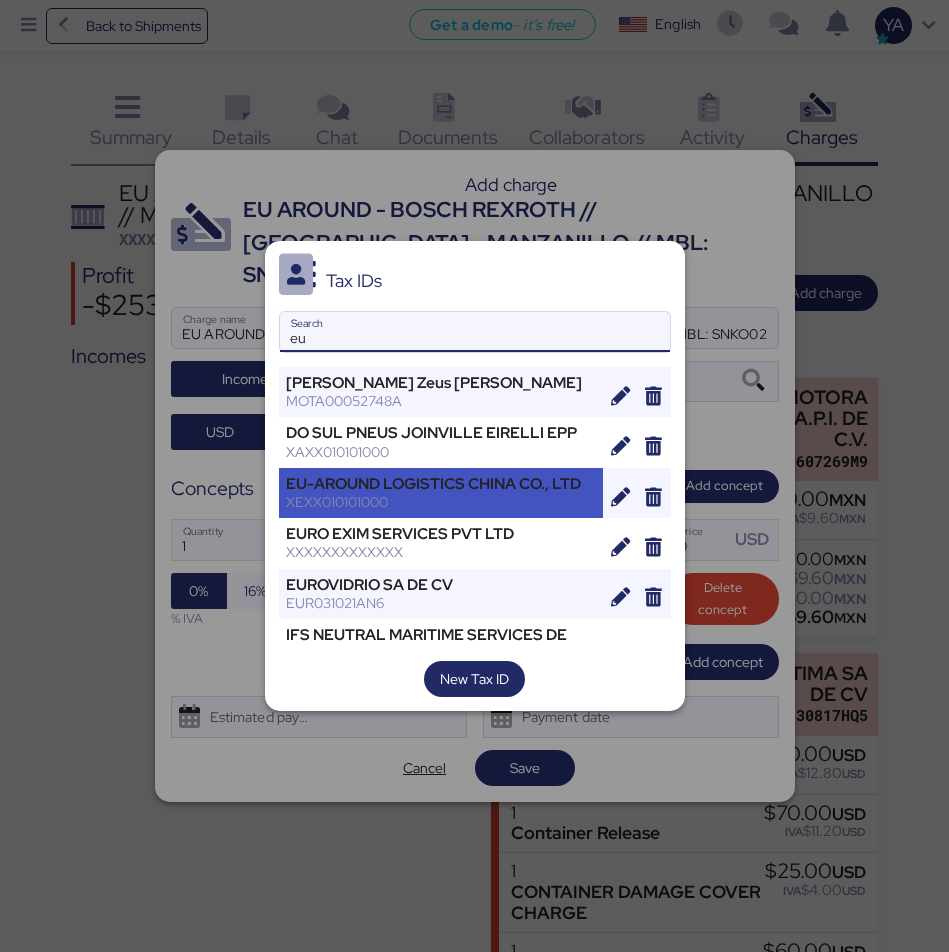 type on "eu" 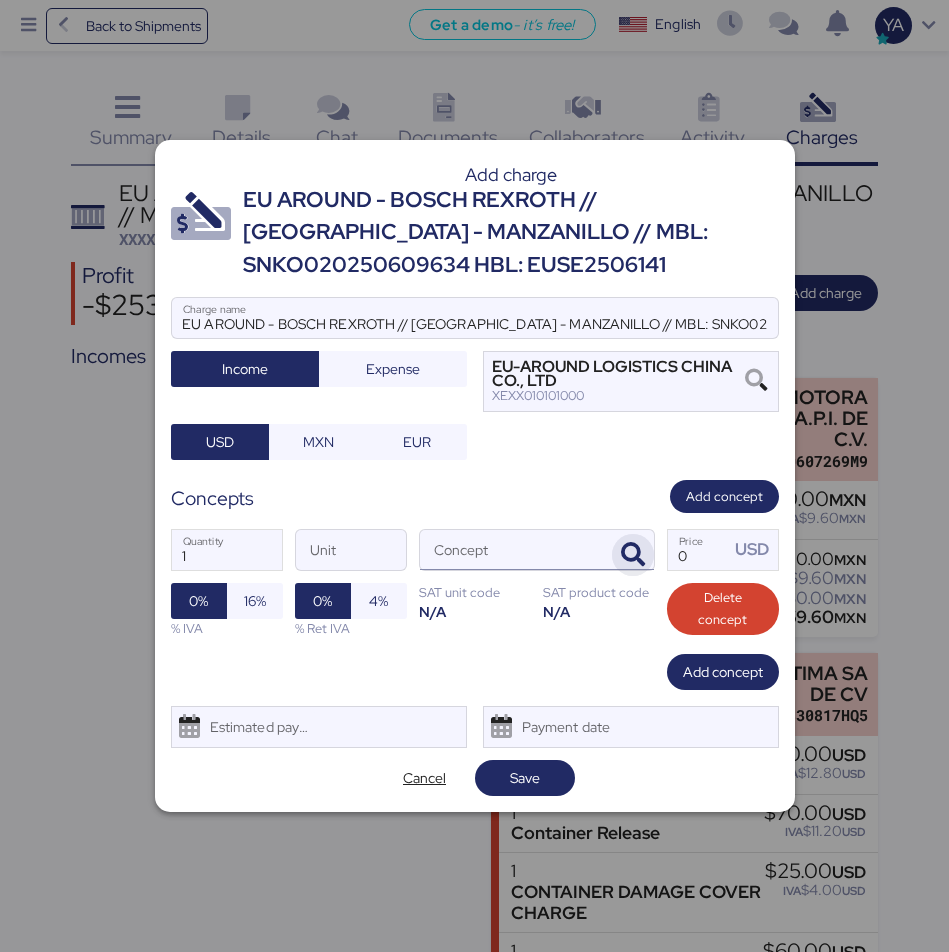 click at bounding box center (633, 555) 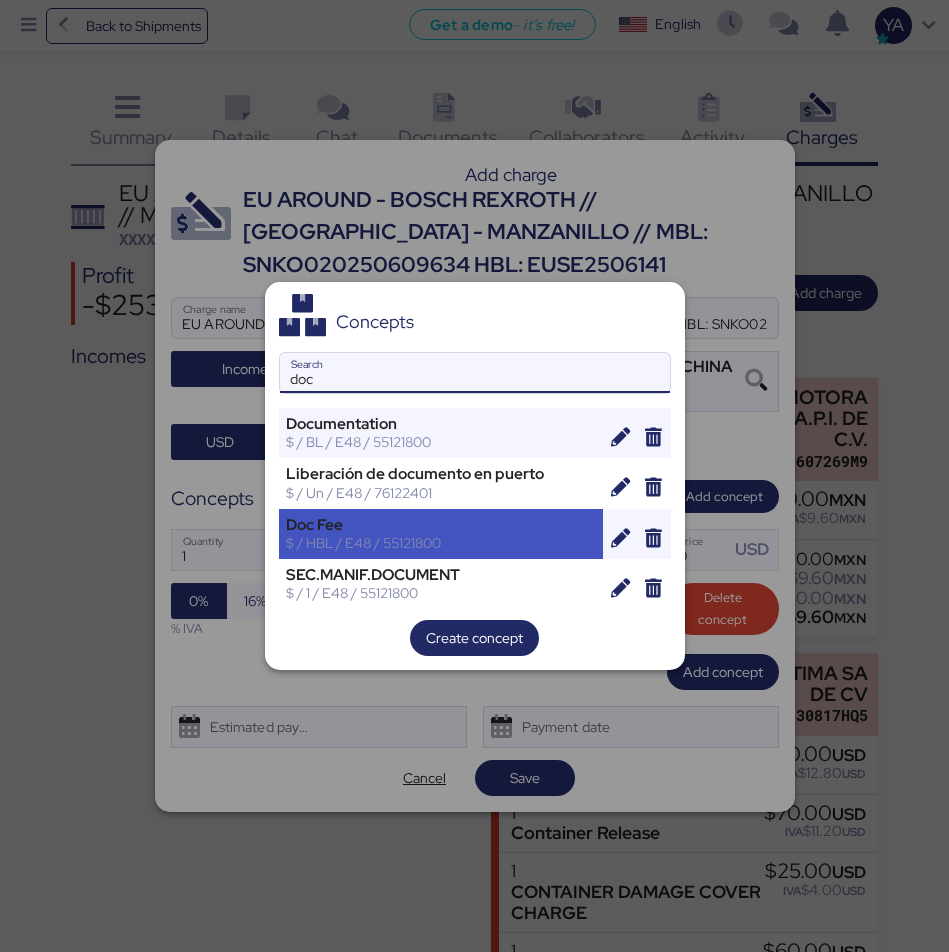 type on "doc" 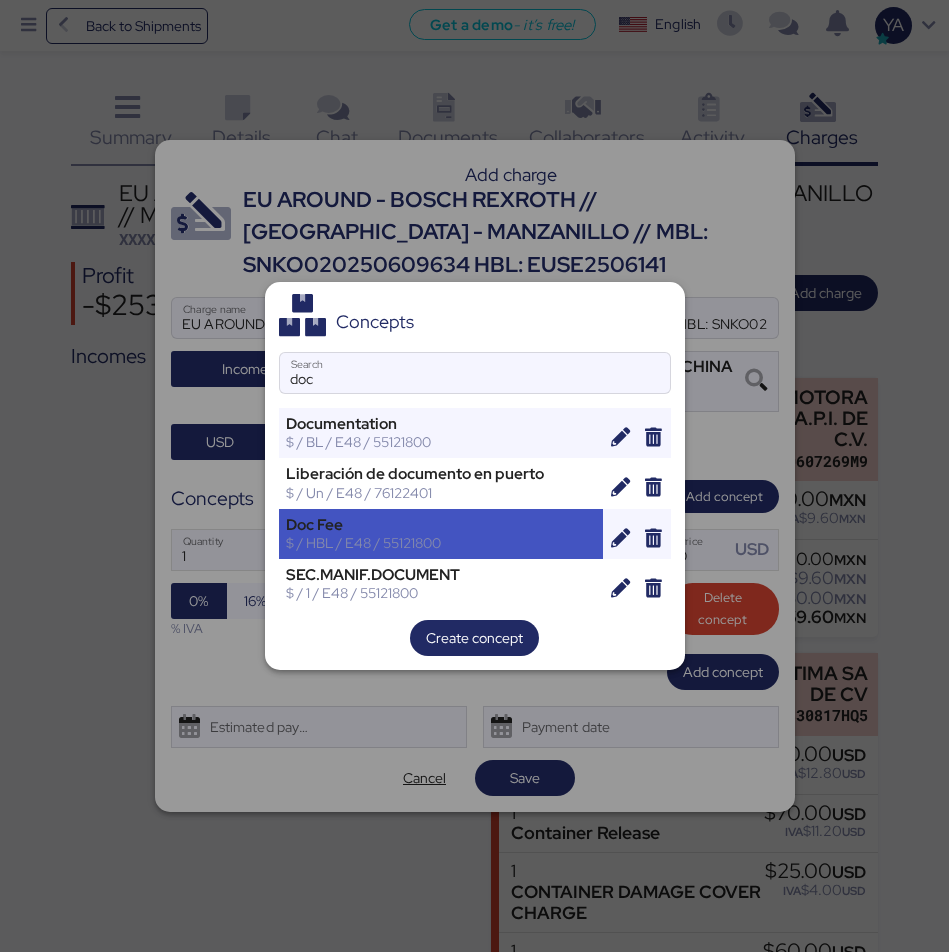click on "$ / HBL /
E48 / 55121800" at bounding box center [441, 543] 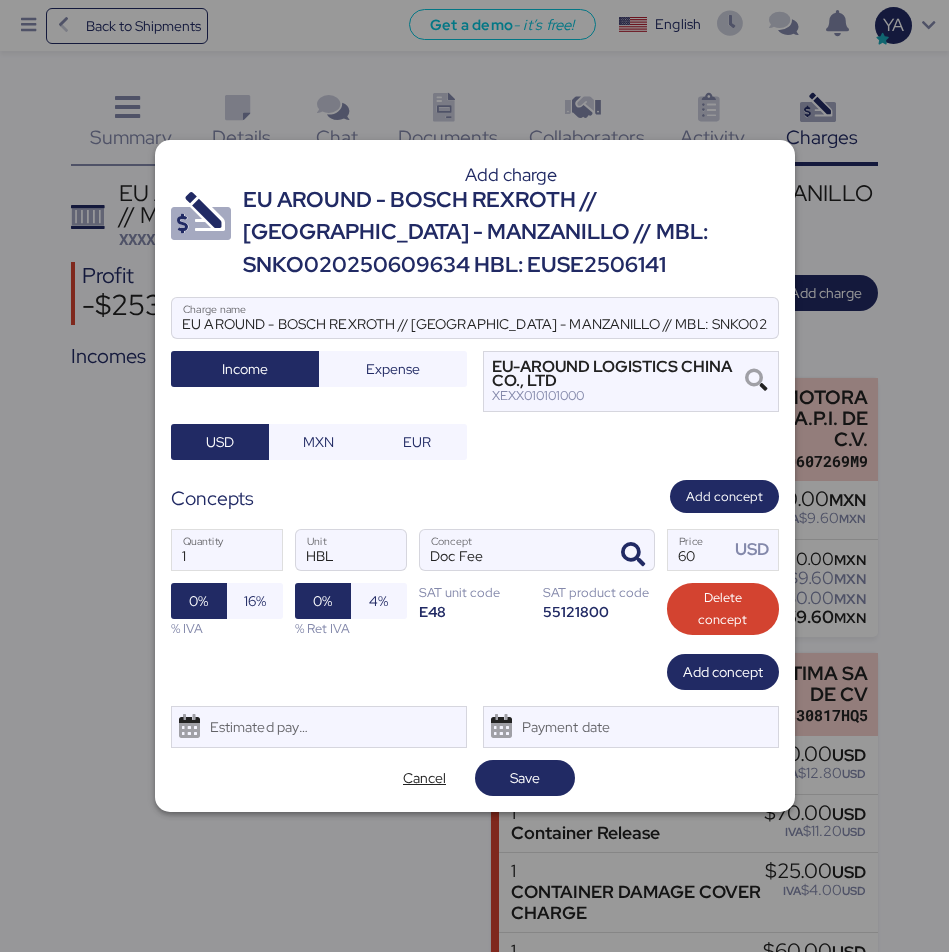 click on "Add charge EU AROUND - BOSCH REXROTH // [GEOGRAPHIC_DATA] - MANZANILLO // MBL: SNKO020250609634 HBL: EUSE2506141  EU AROUND - BOSCH REXROTH // [GEOGRAPHIC_DATA] - MANZANILLO // MBL: SNKO020250609634 HBL: EUSE2506141 Charge name Income Expense EU-AROUND LOGISTICS CHINA CO., LTD XEXX010101000   USD MXN EUR Concepts Add concept 1 Quantity HBL Unit Doc Fee Concept   60 Price USD 0% 16% % IVA 0% 4% % Ret IVA SAT unit code E48 SAT product code 55121800 Delete concept Add concept   Estimated payment date   Payment date Cancel Save" at bounding box center (475, 476) 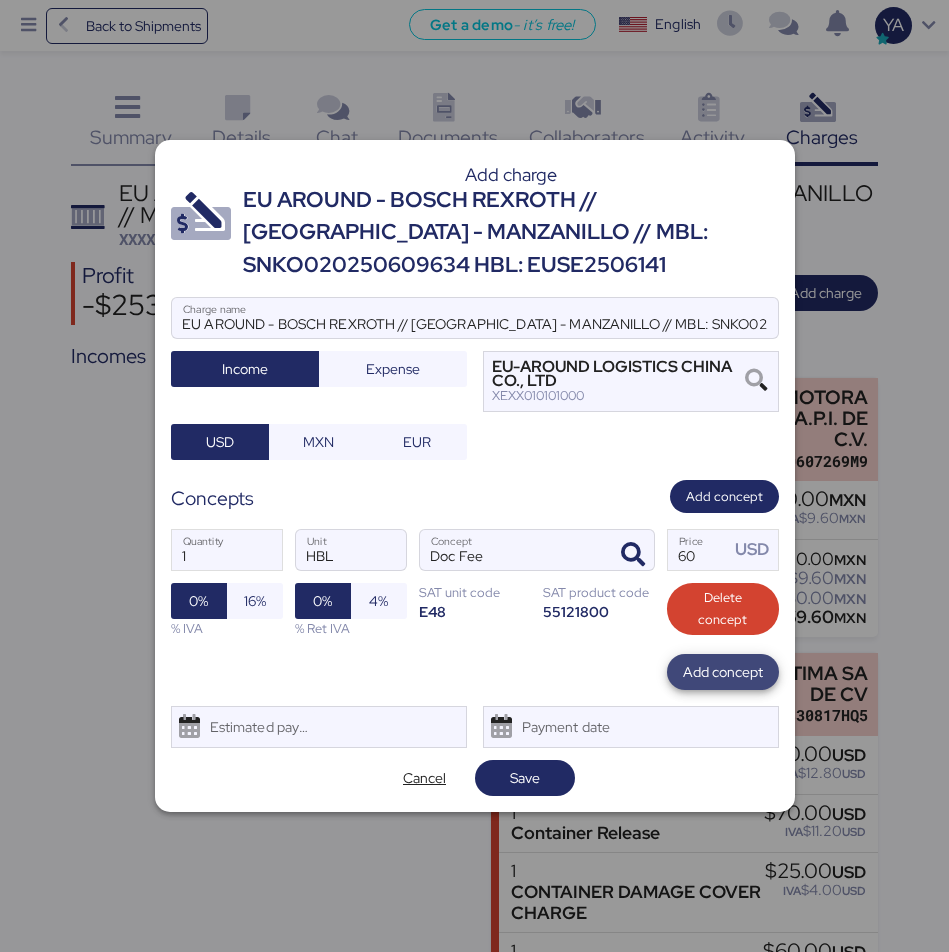 click on "Add concept" at bounding box center (723, 672) 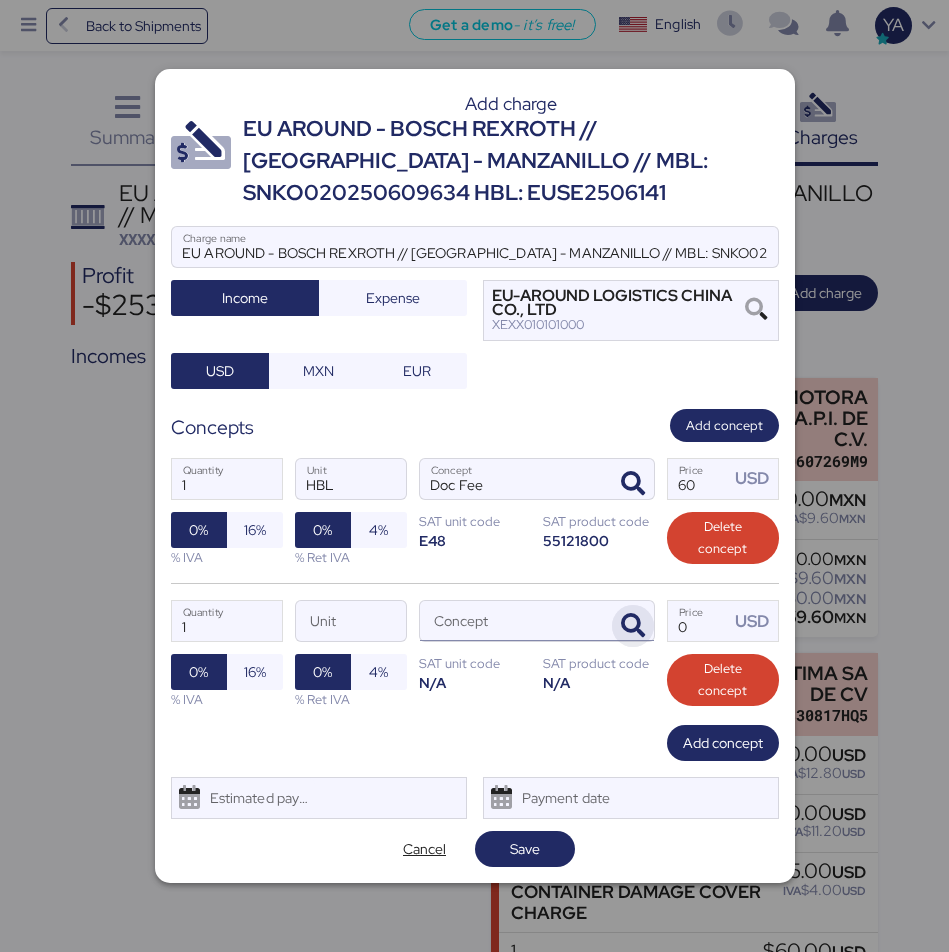 click at bounding box center [633, 626] 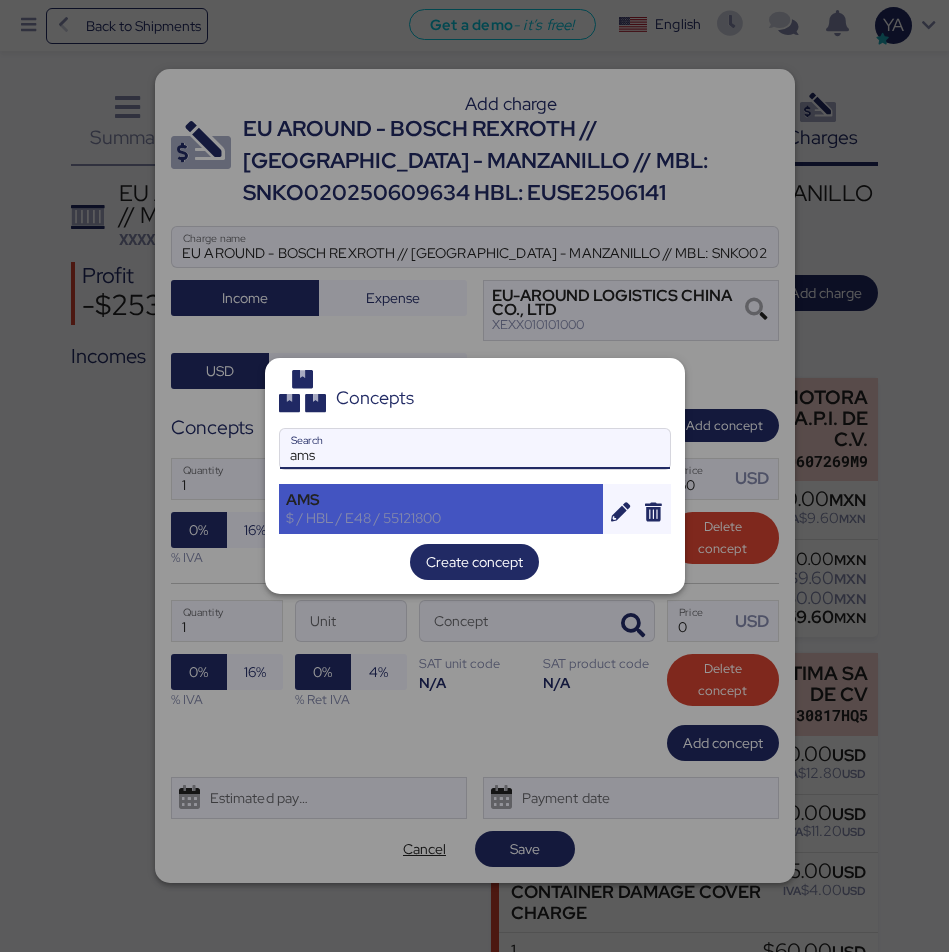 type on "ams" 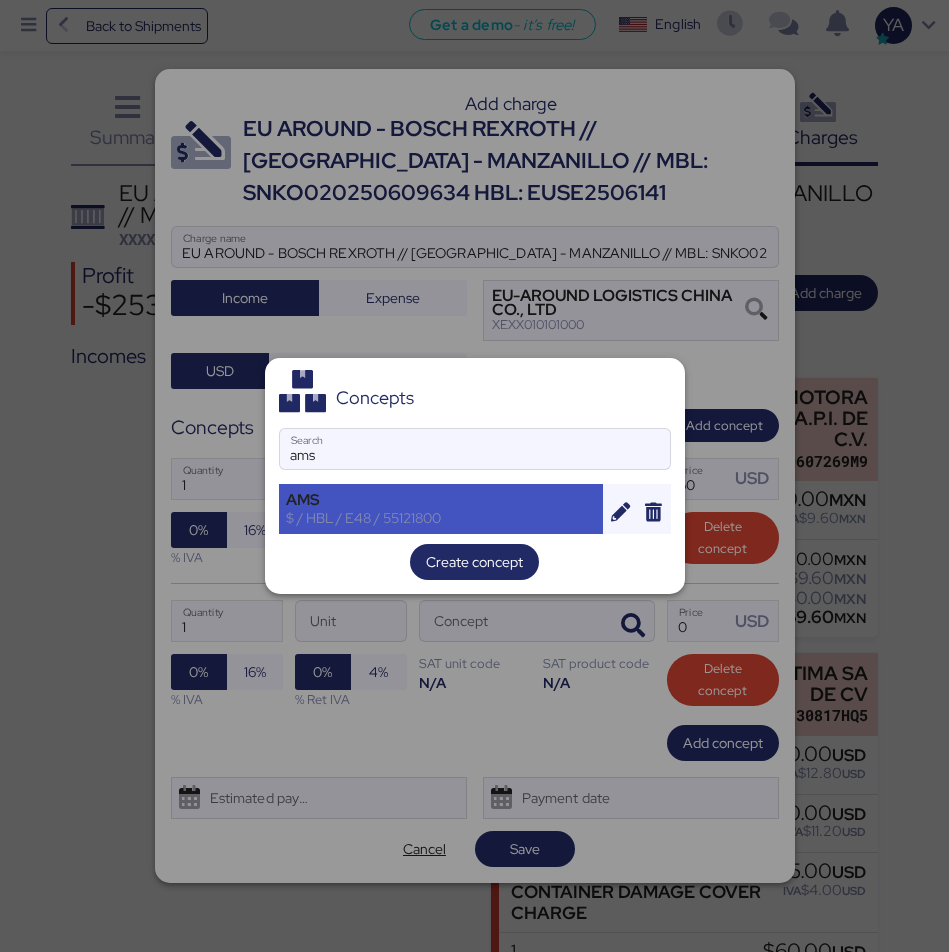 click on "$ / HBL /
E48 / 55121800" at bounding box center [441, 518] 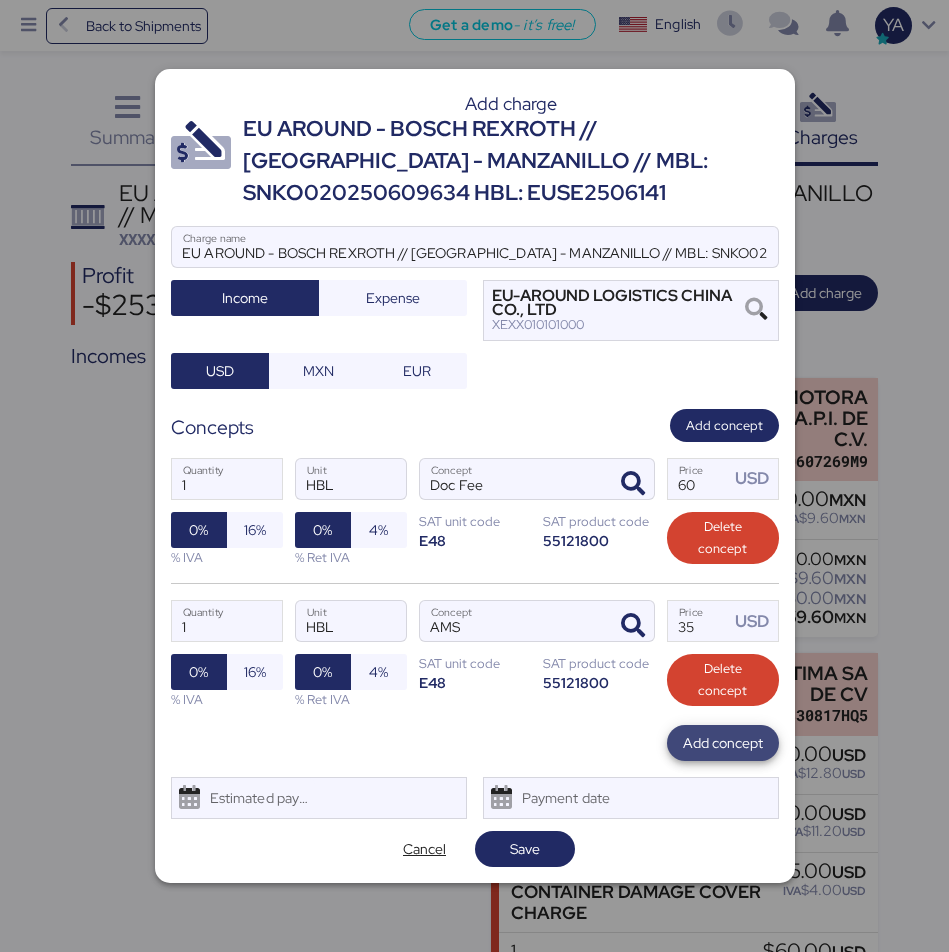 click on "Add concept" at bounding box center (723, 743) 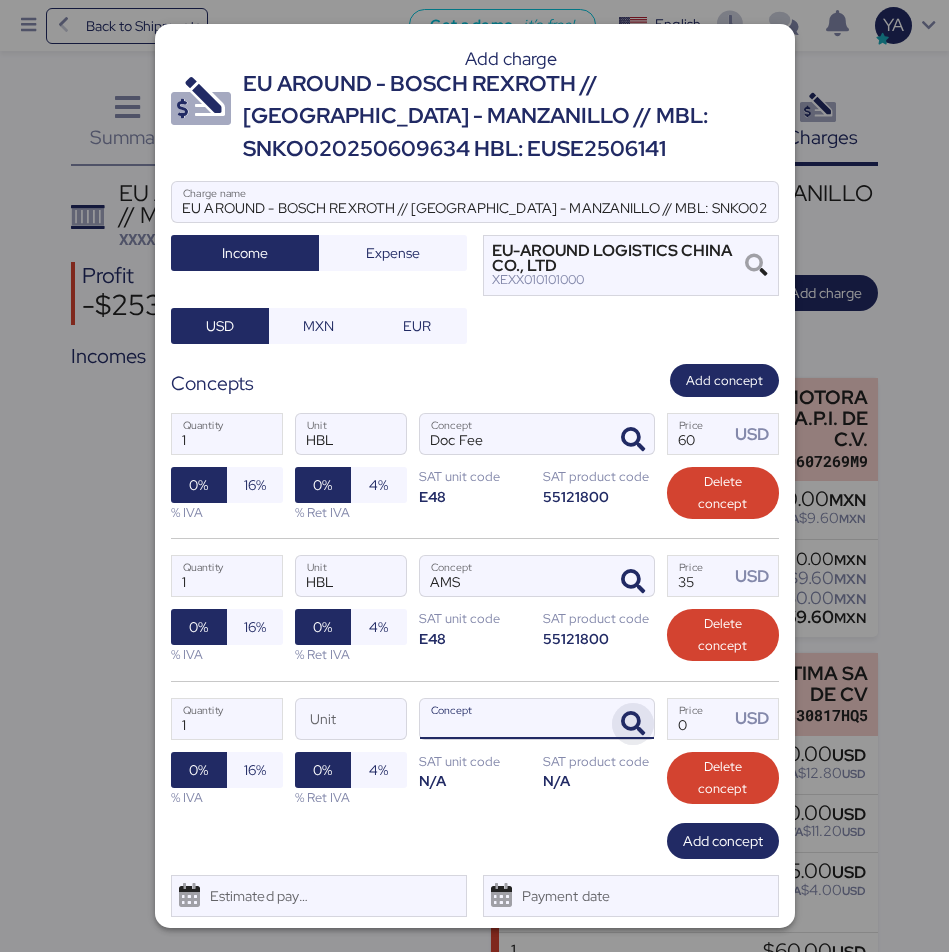 click at bounding box center (633, 724) 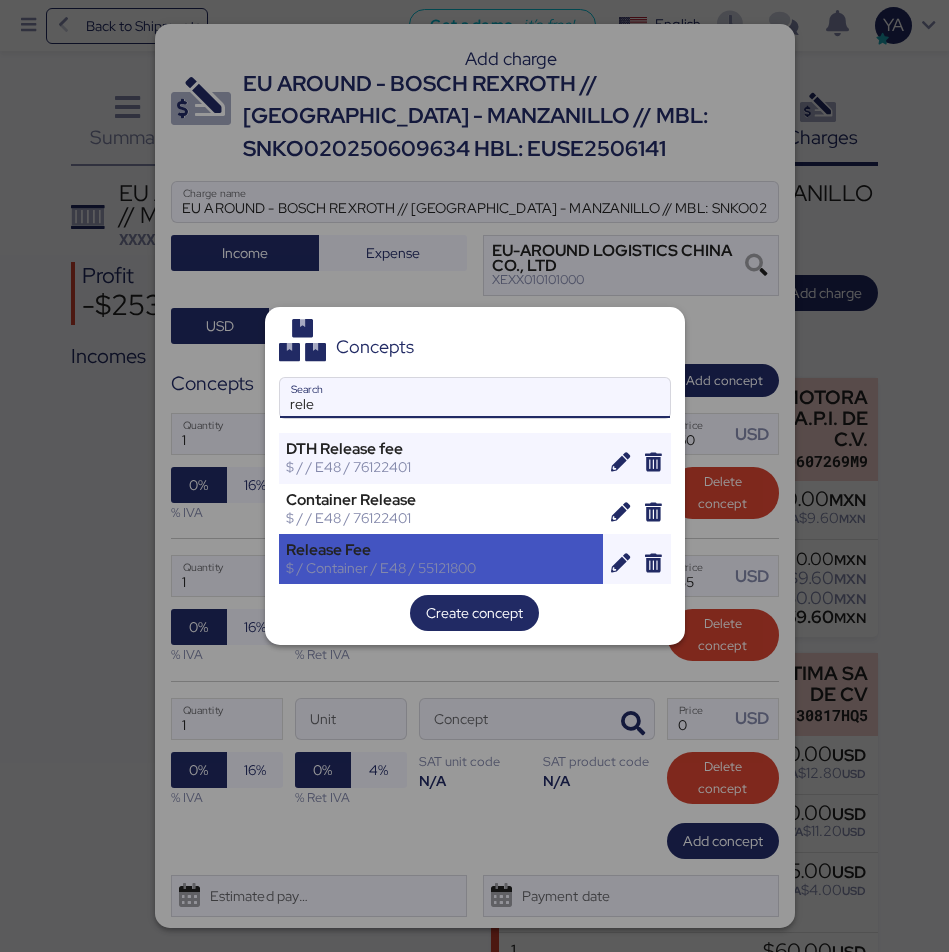 type on "rele" 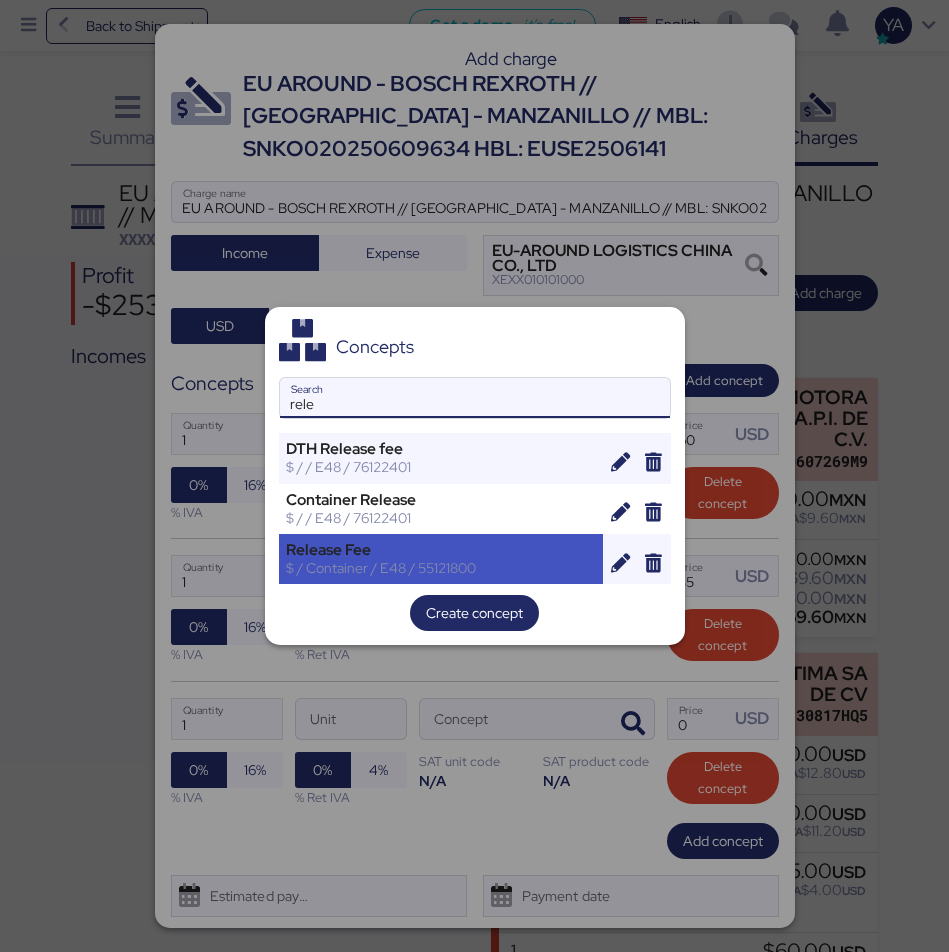 click on "$ / Container /
E48 / 55121800" at bounding box center [441, 568] 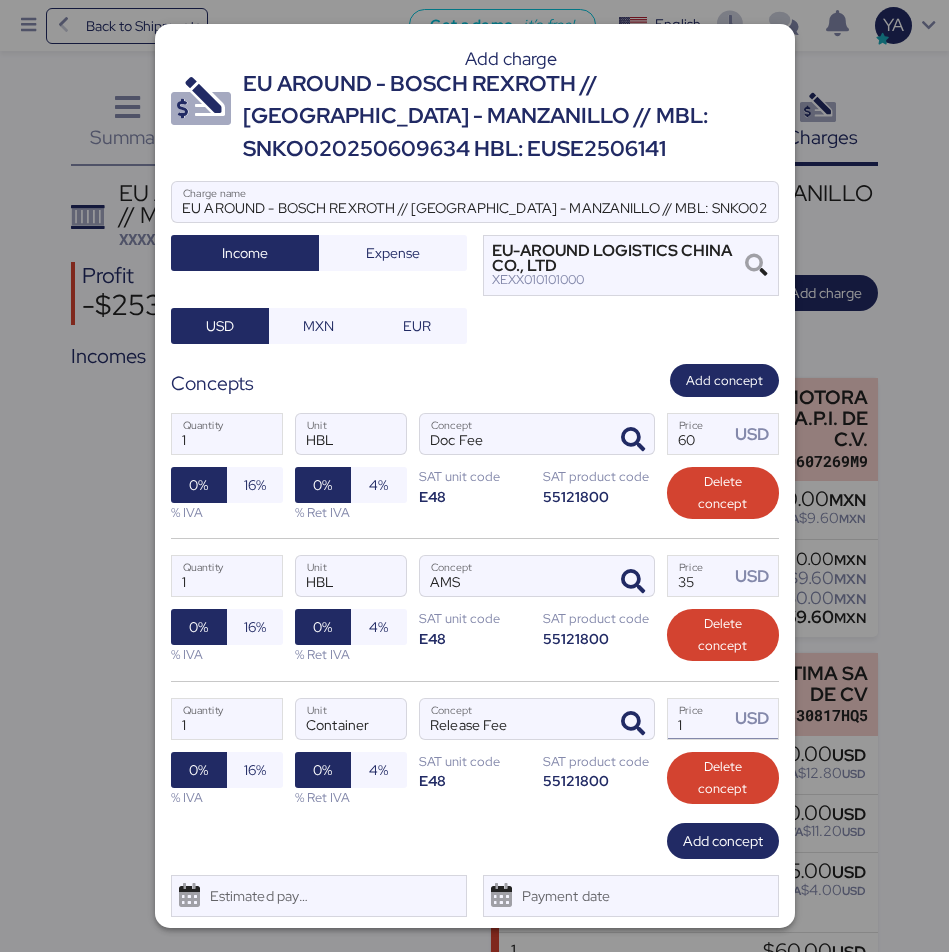 click on "1" at bounding box center (699, 719) 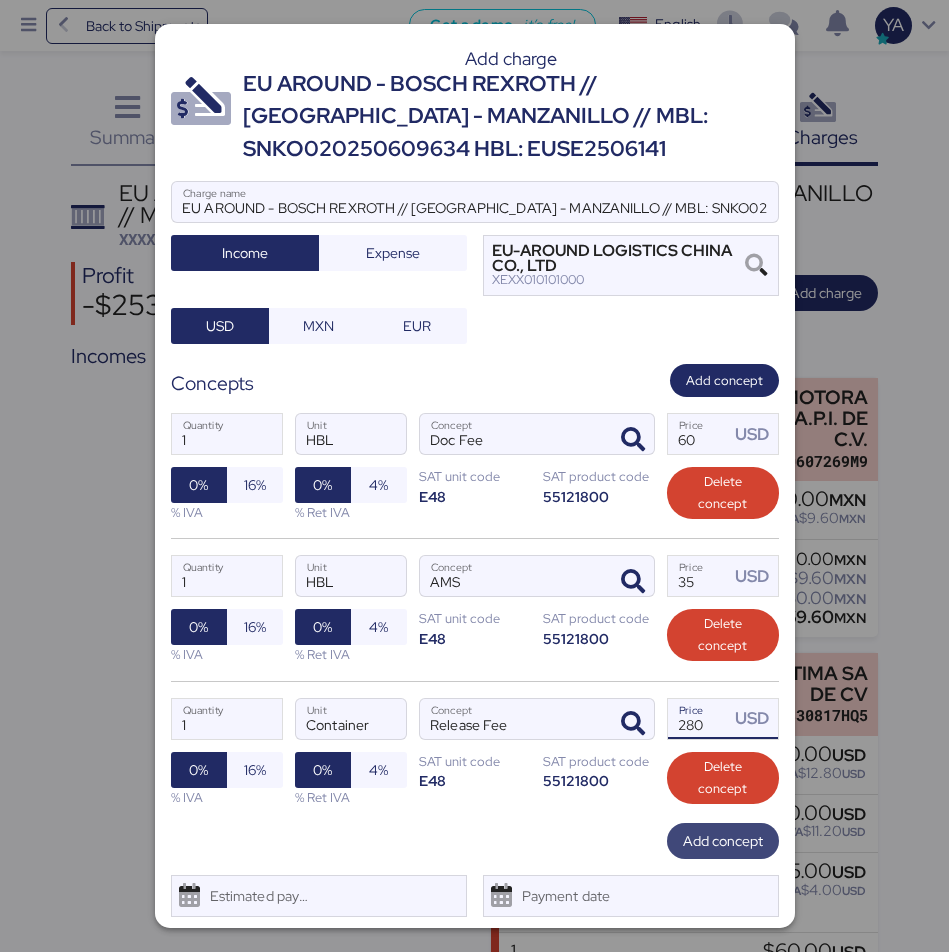 type on "280" 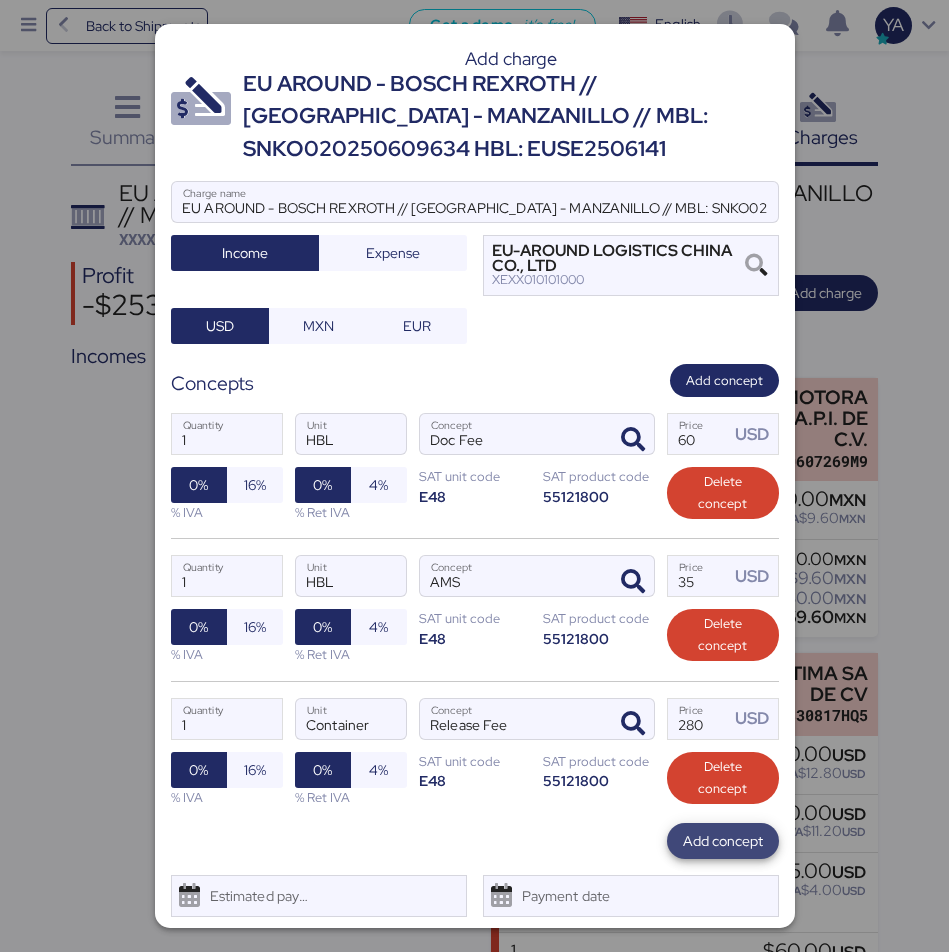 click on "Add concept" at bounding box center [723, 841] 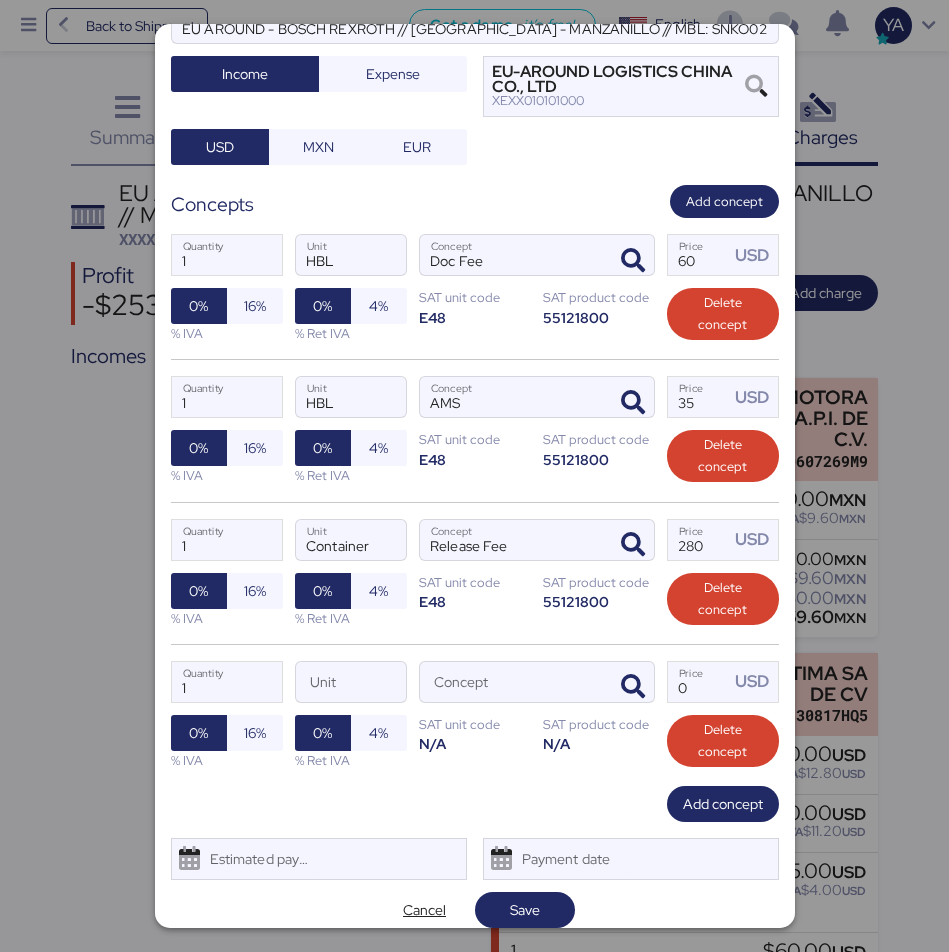 scroll, scrollTop: 195, scrollLeft: 0, axis: vertical 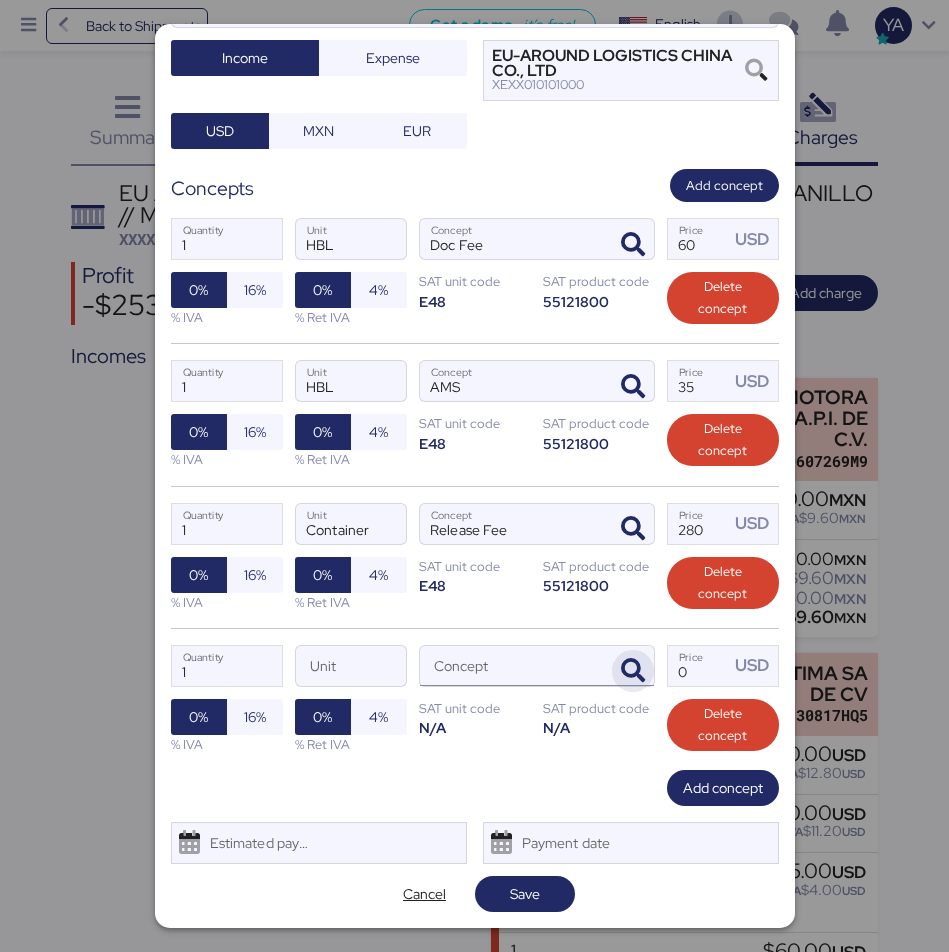 click at bounding box center (633, 671) 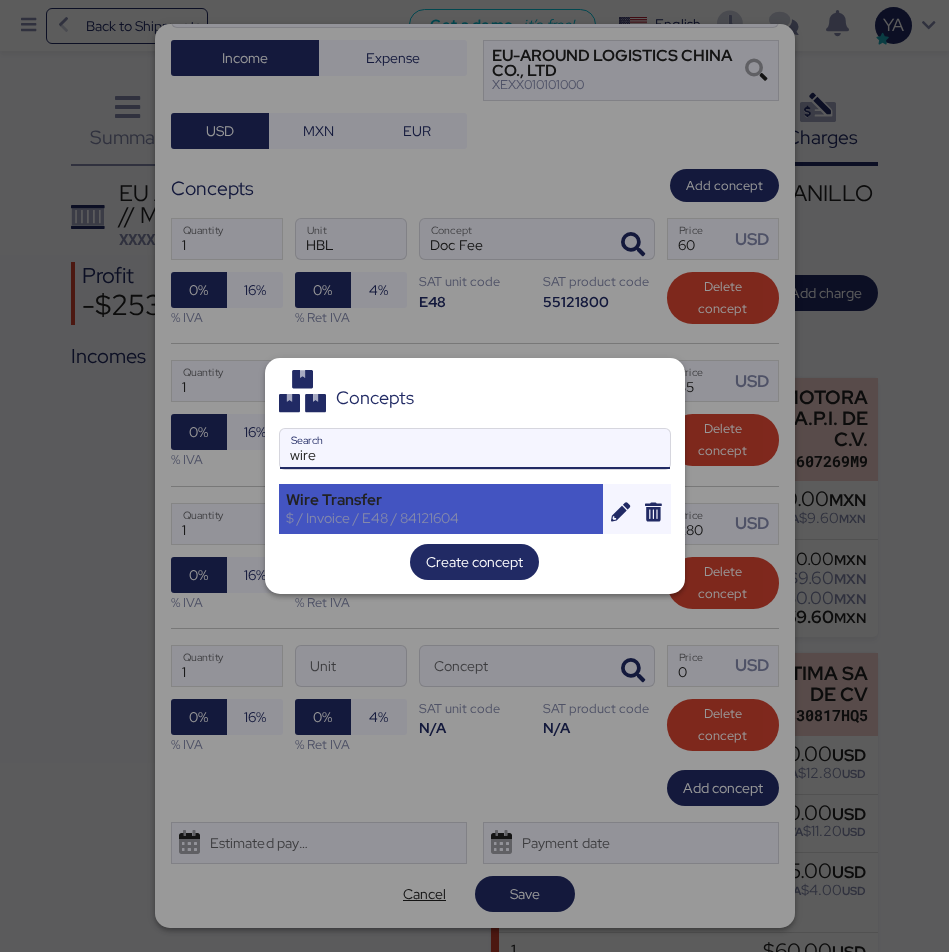 type on "wire" 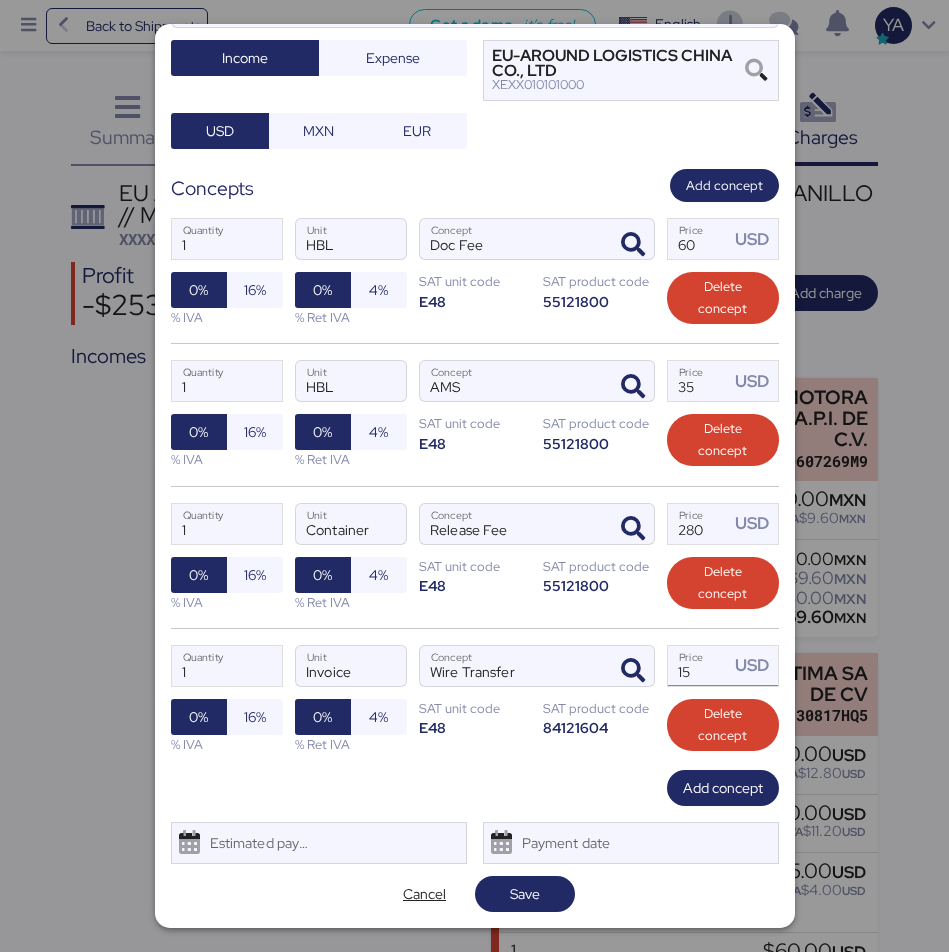 click on "15" at bounding box center [699, 666] 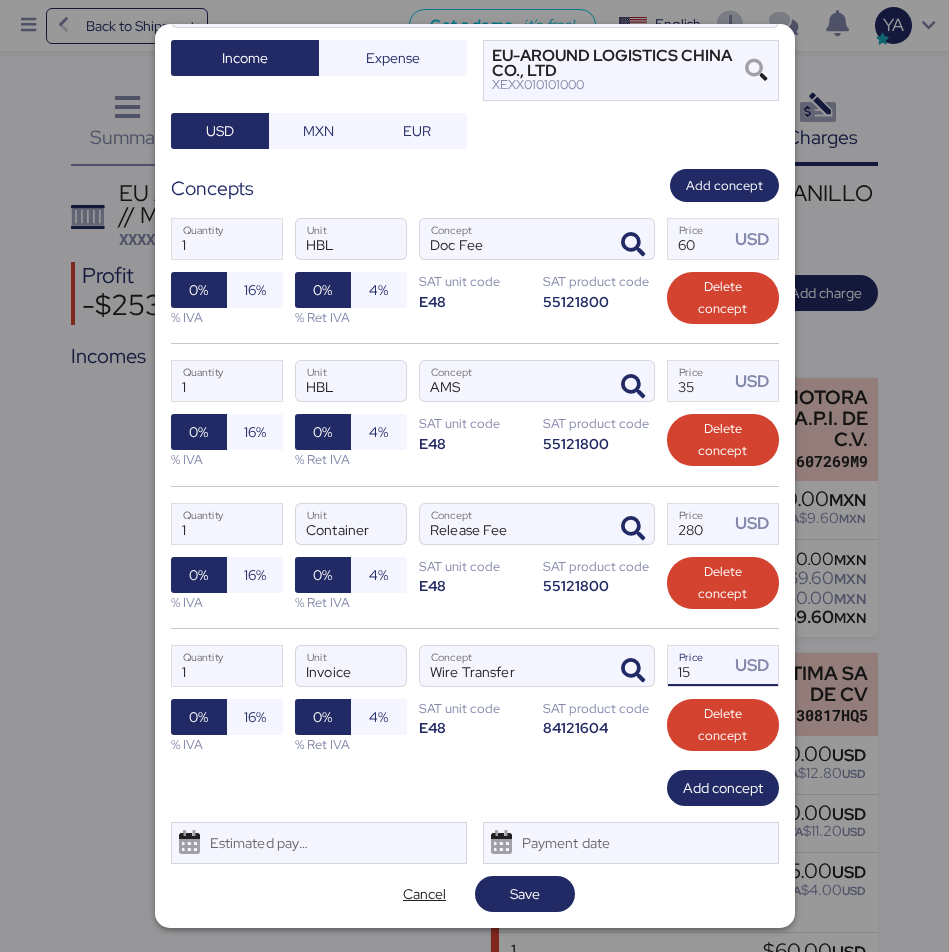 click on "15" at bounding box center [699, 666] 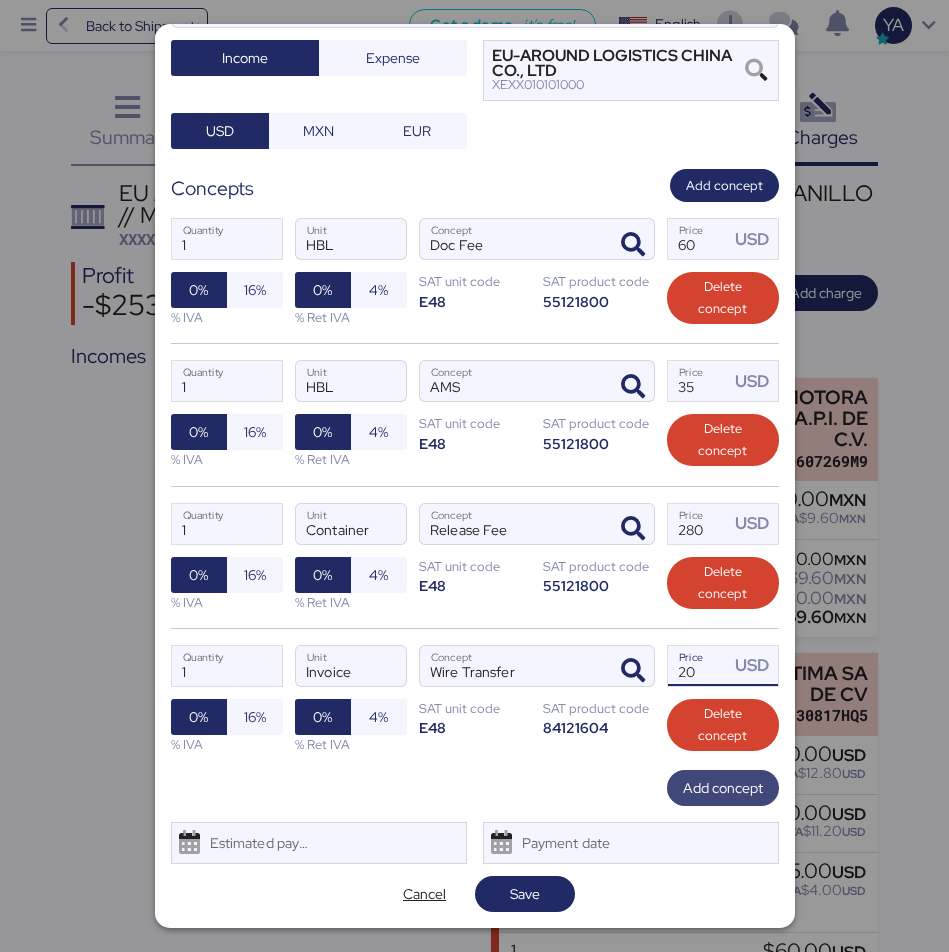 type on "20" 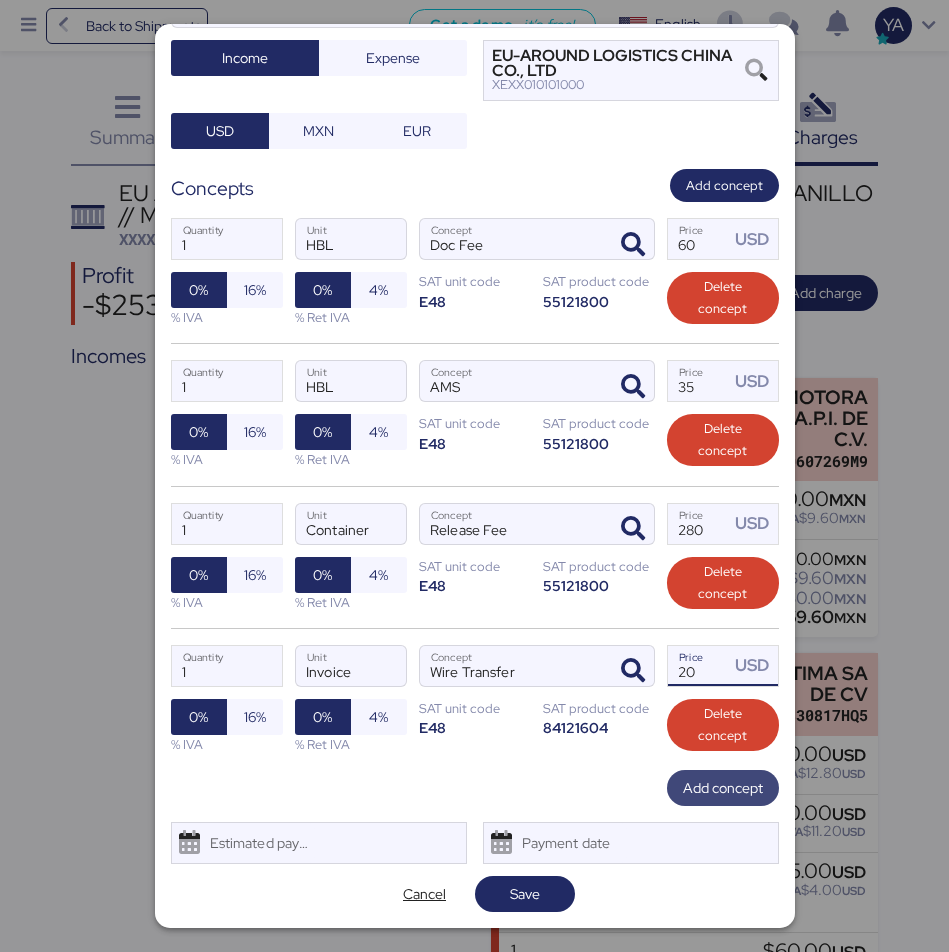 click on "Add concept" at bounding box center [723, 788] 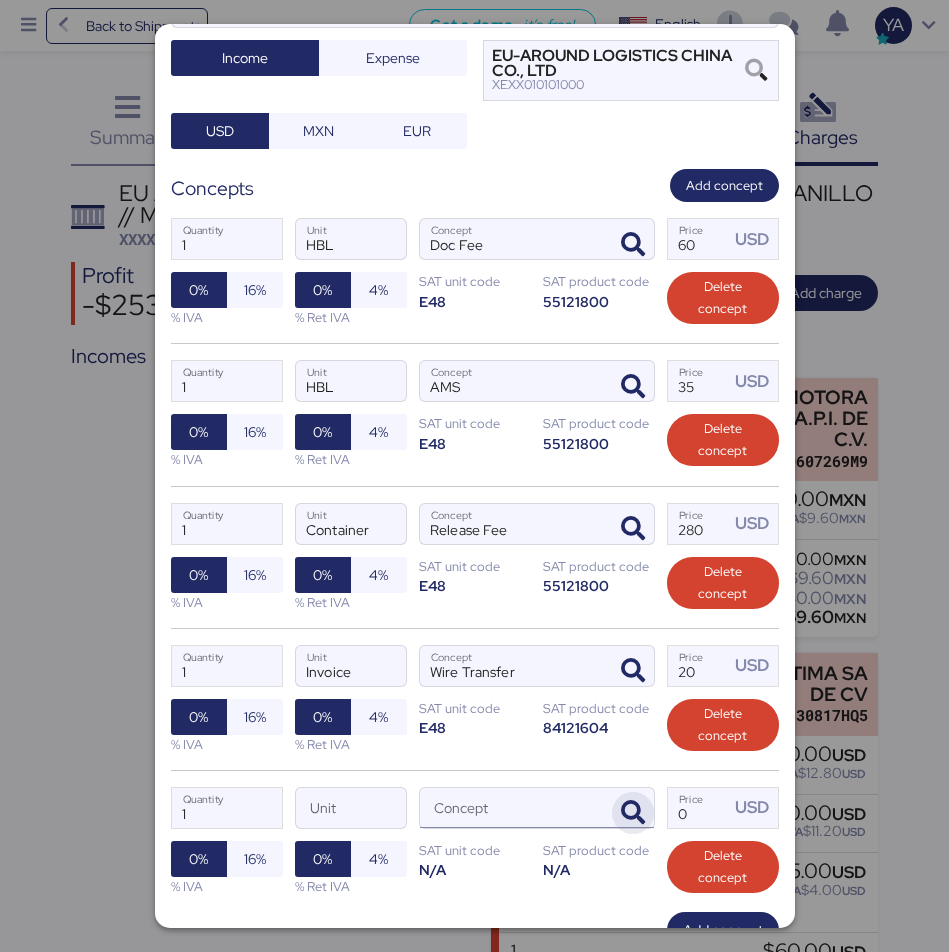 click at bounding box center (633, 813) 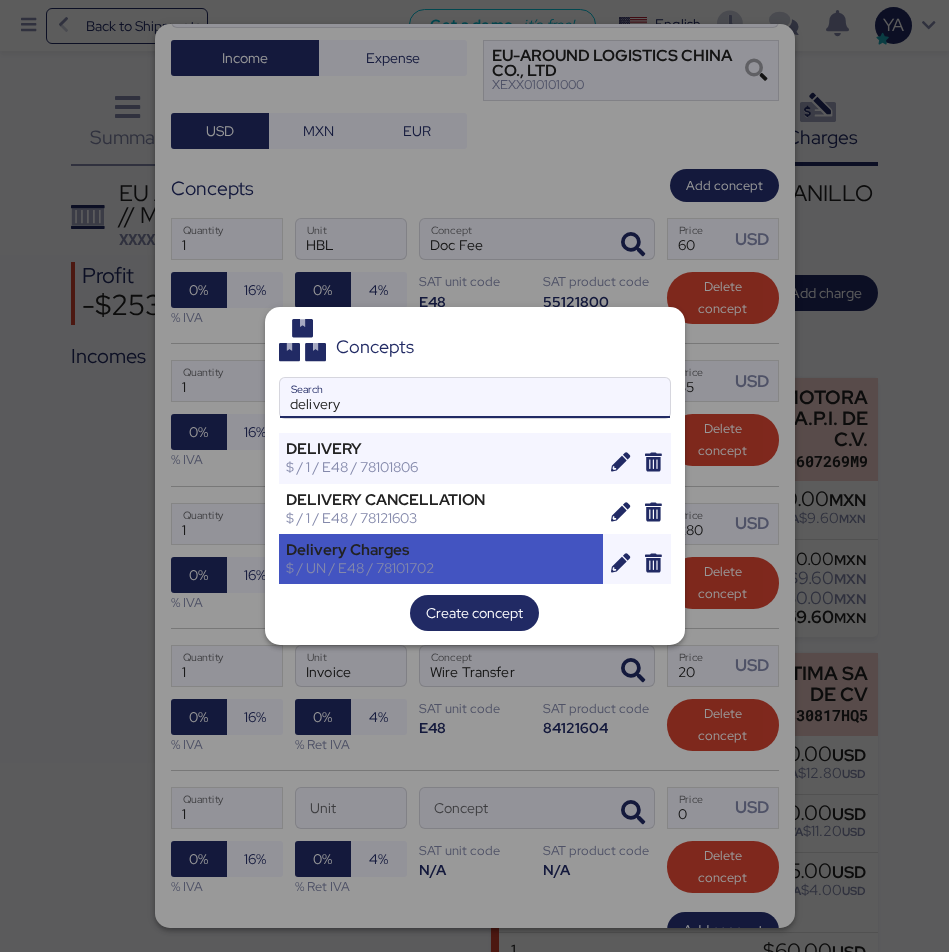 type on "delivery" 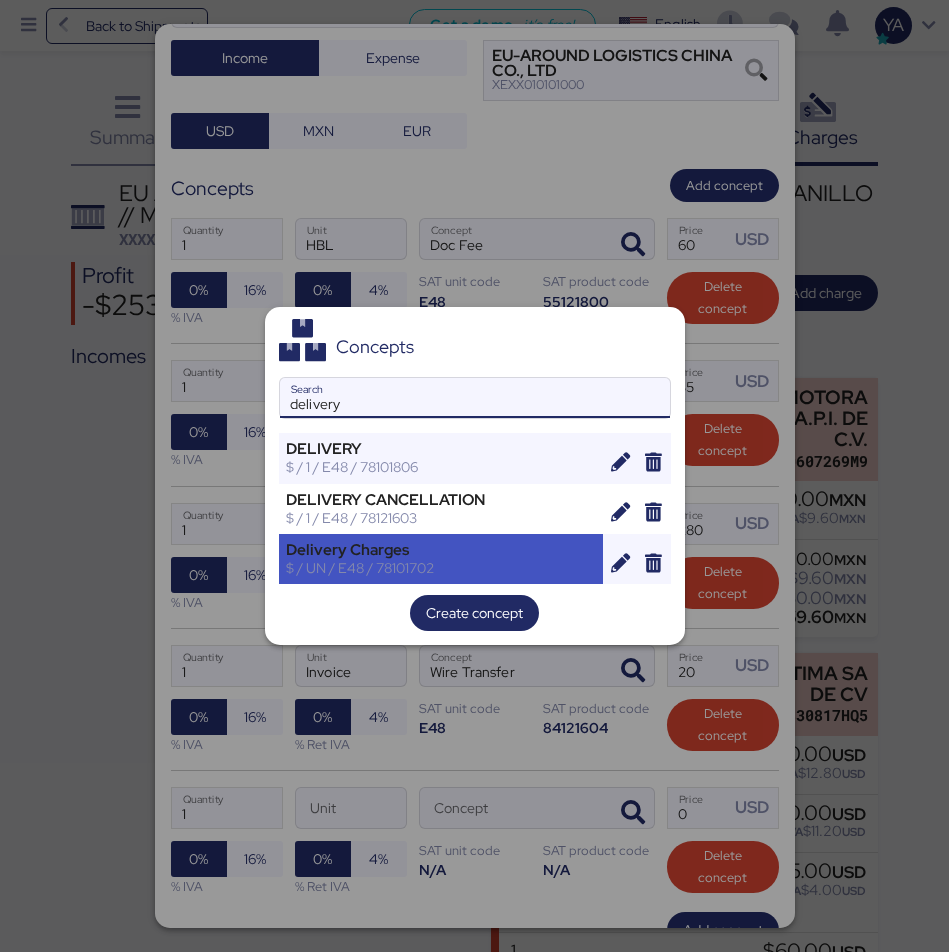 click on "$ / UN /
E48 / 78101702" at bounding box center (441, 568) 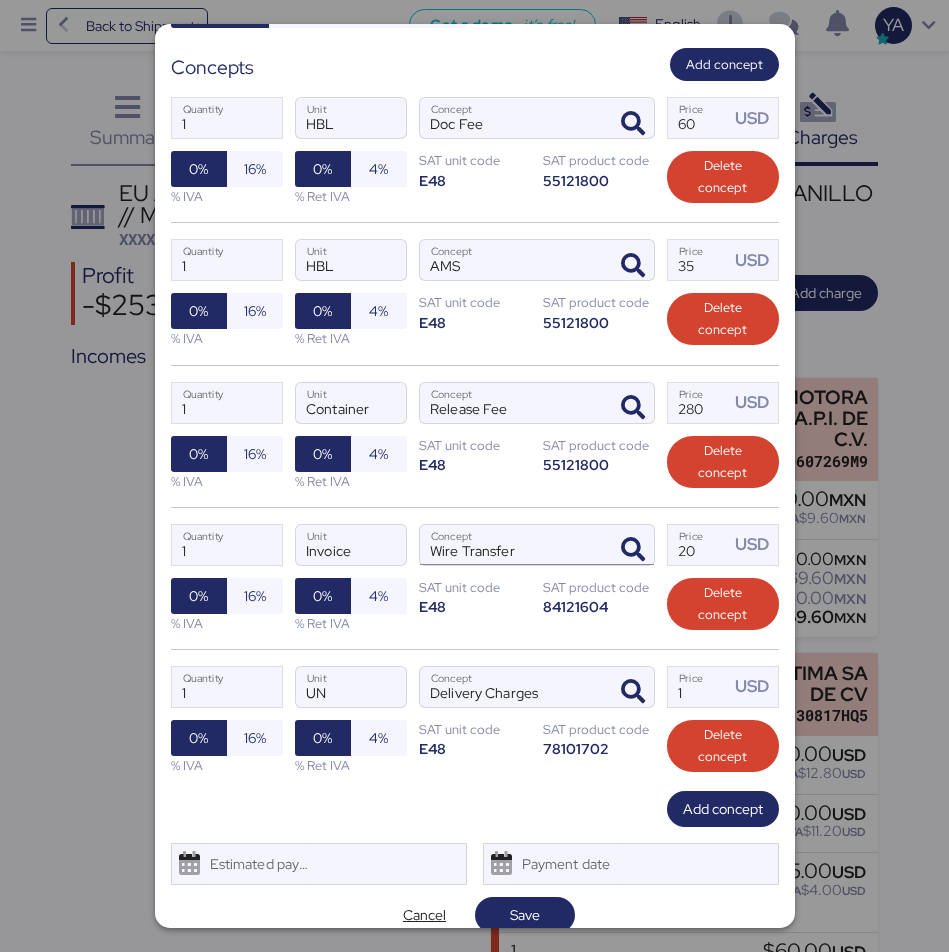 scroll, scrollTop: 337, scrollLeft: 0, axis: vertical 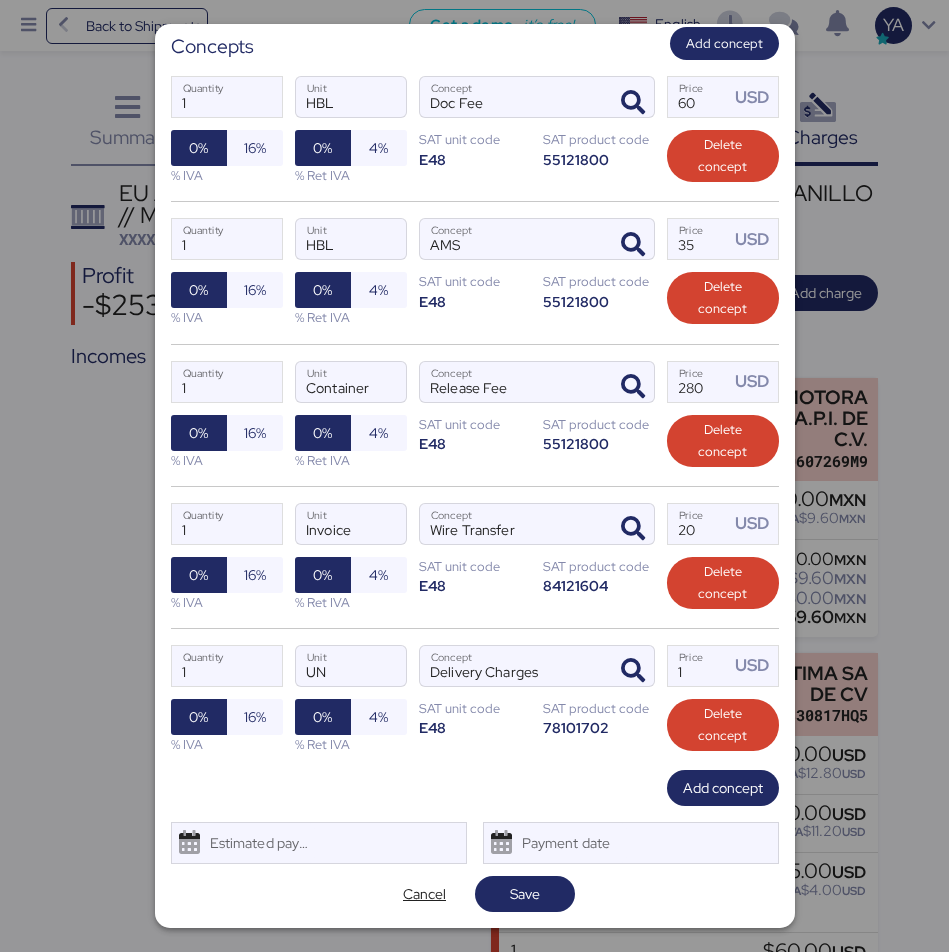 click on "1 Quantity Invoice Unit Wire Transfer Concept   20 Price USD 0% 16% % IVA 0% 4% % Ret IVA SAT unit code E48 SAT product code 84121604 Delete concept" at bounding box center [475, 557] 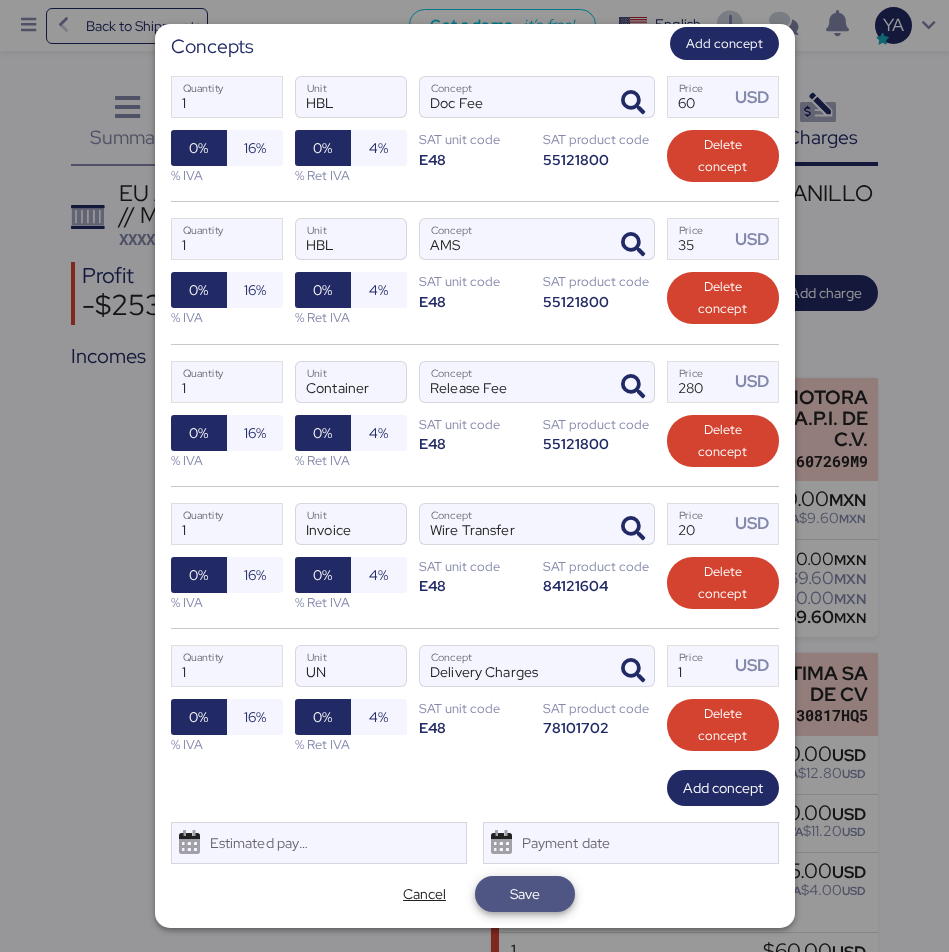 click on "Save" at bounding box center [525, 894] 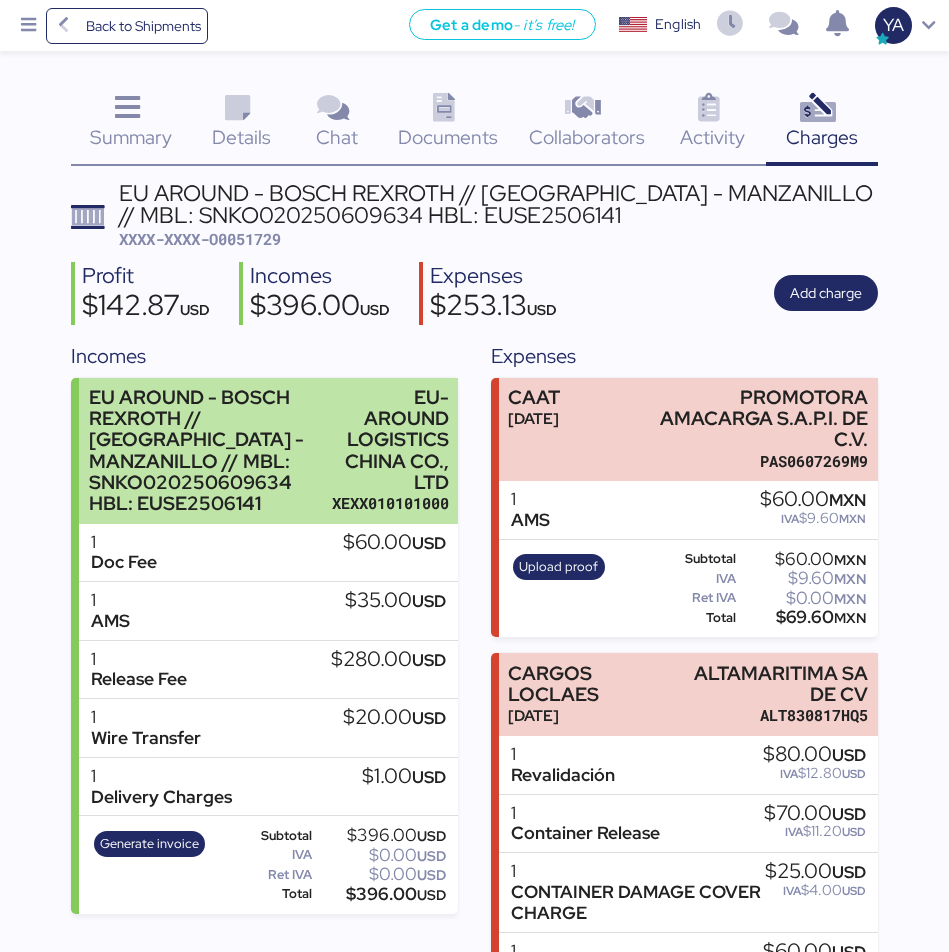 click on "EU AROUND - BOSCH REXROTH // [GEOGRAPHIC_DATA] - MANZANILLO // MBL: SNKO020250609634 HBL: EUSE2506141" at bounding box center (205, 450) 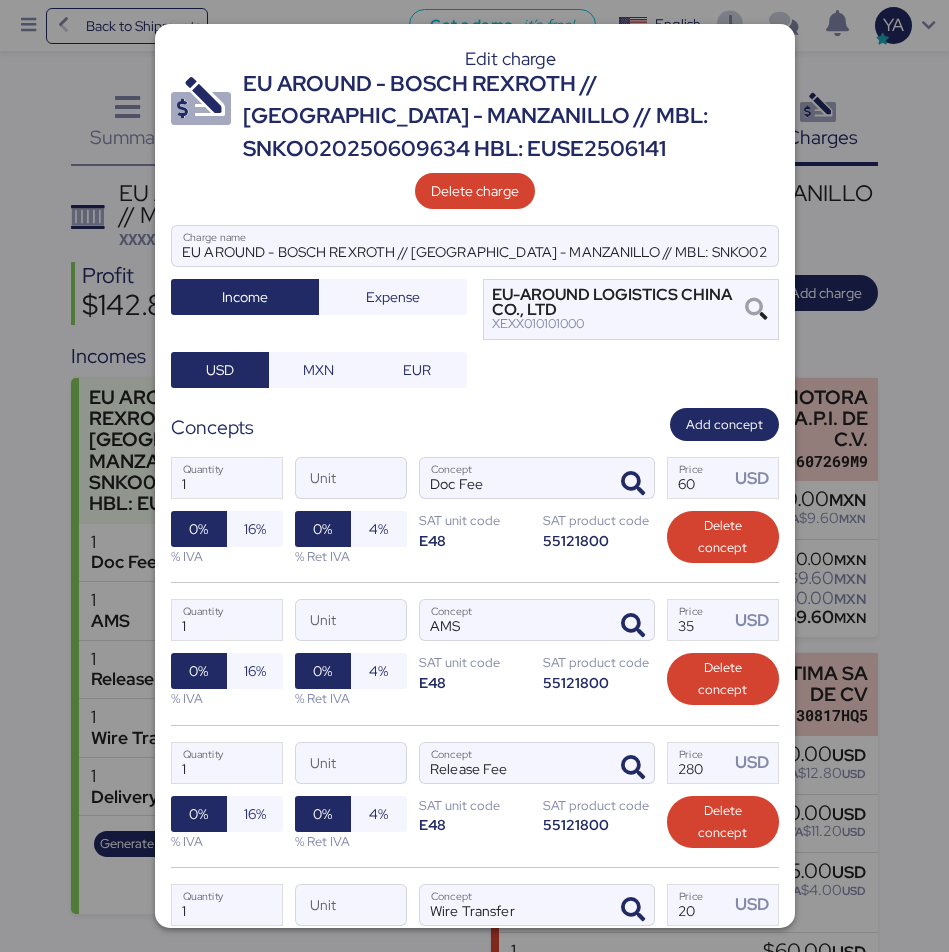 scroll, scrollTop: 381, scrollLeft: 0, axis: vertical 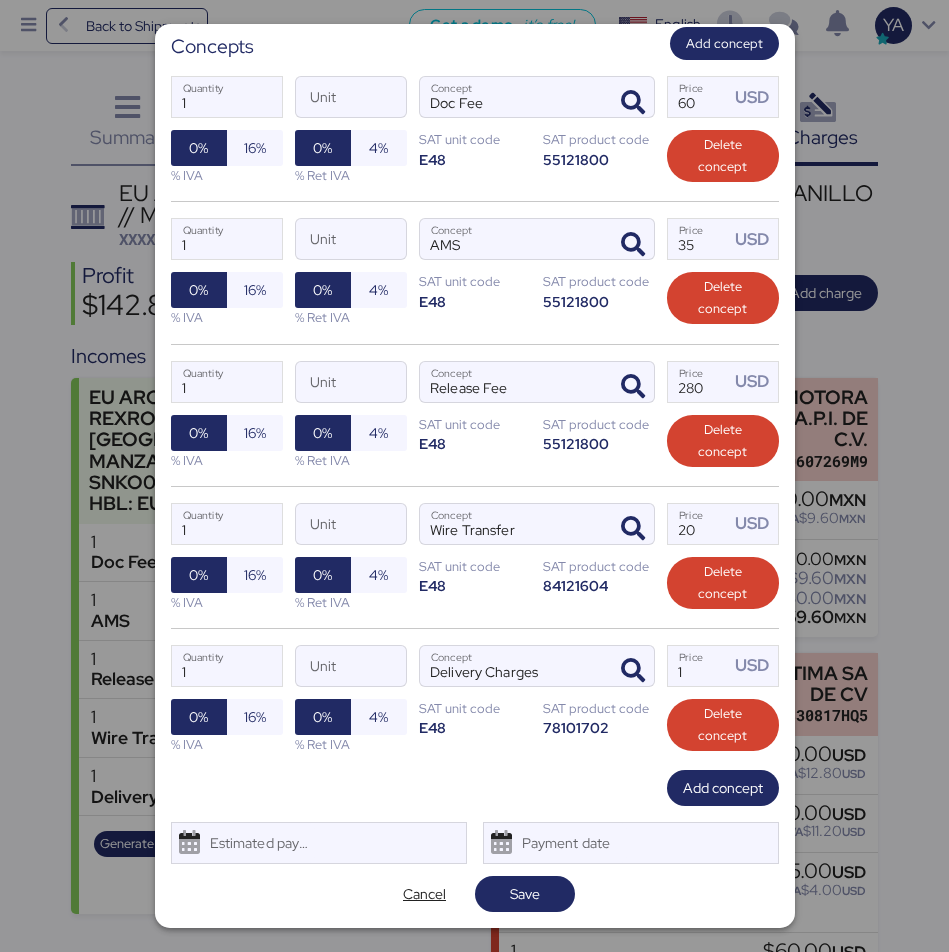 click on "1 Quantity Unit Delivery Charges Concept   1 Price USD 0% 16% % IVA 0% 4% % Ret IVA SAT unit code E48 SAT product code 78101702 Delete concept" at bounding box center (475, 699) 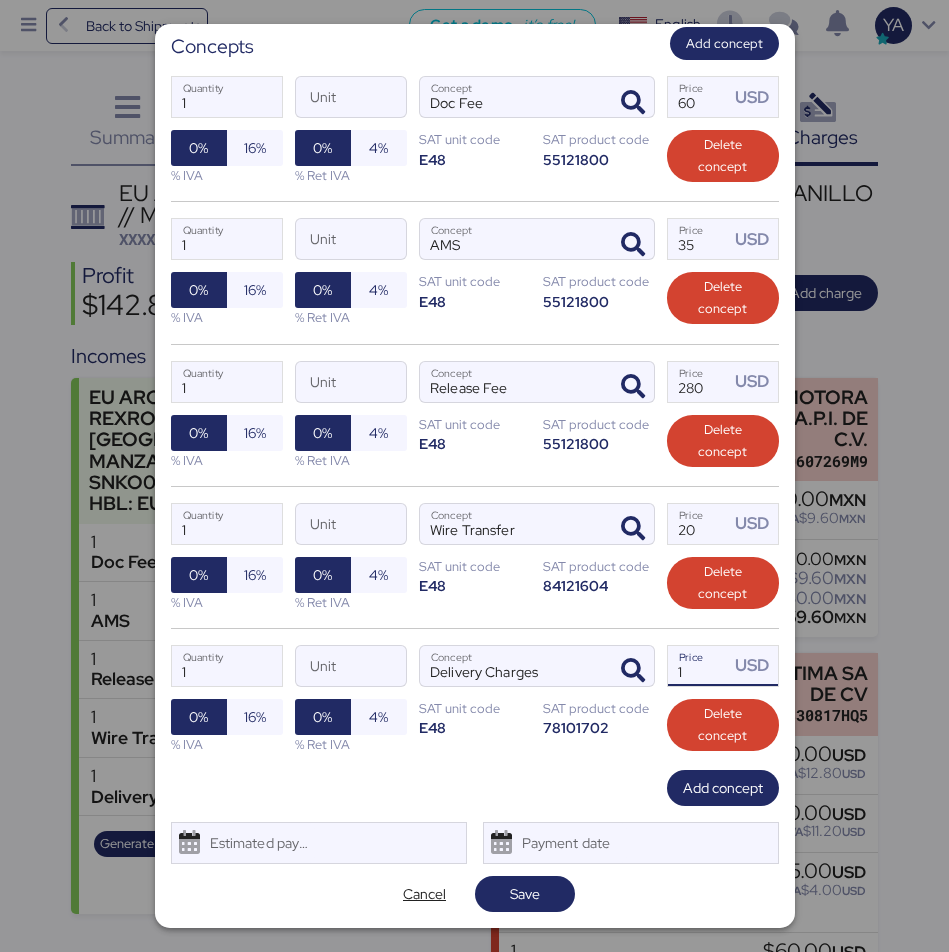 click on "1" at bounding box center (699, 666) 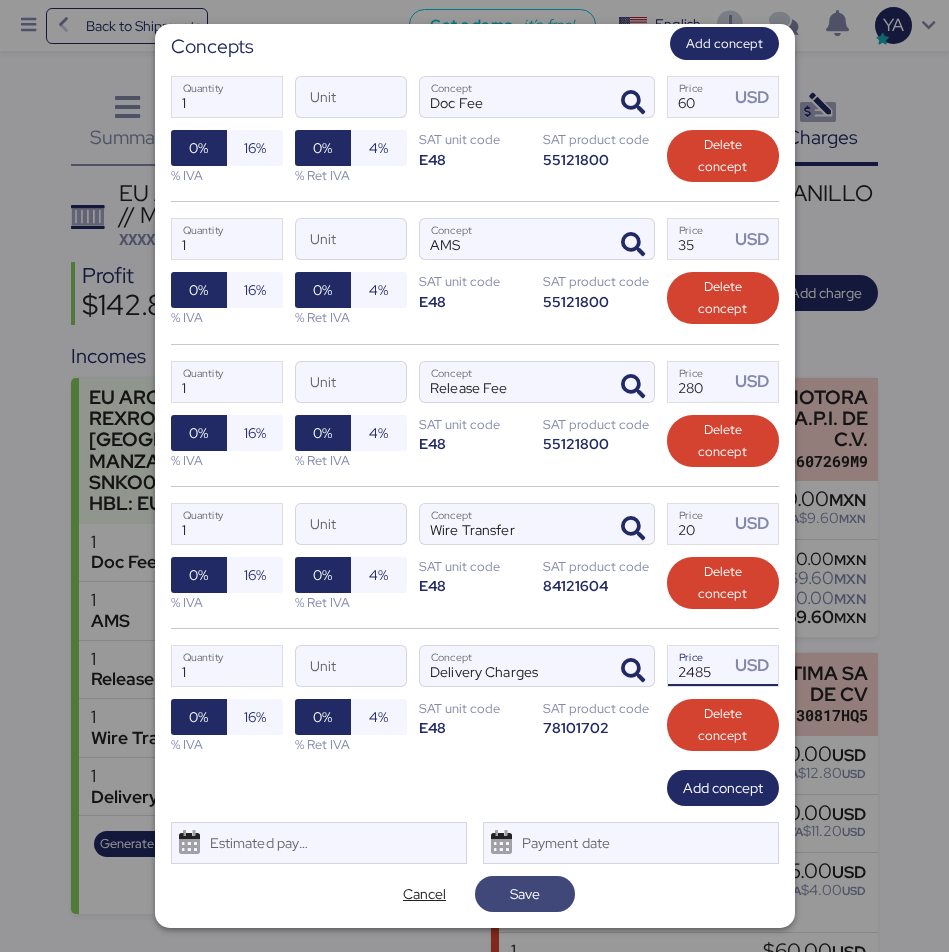 type on "2485" 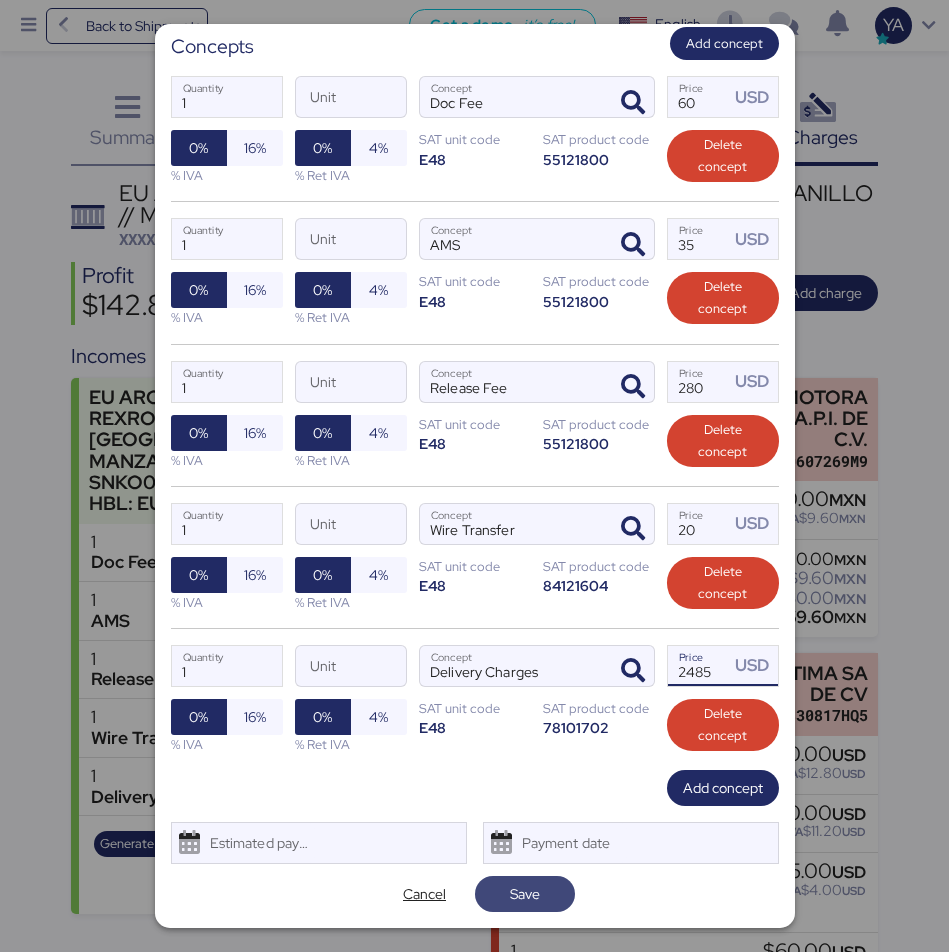 click on "Save" at bounding box center [525, 894] 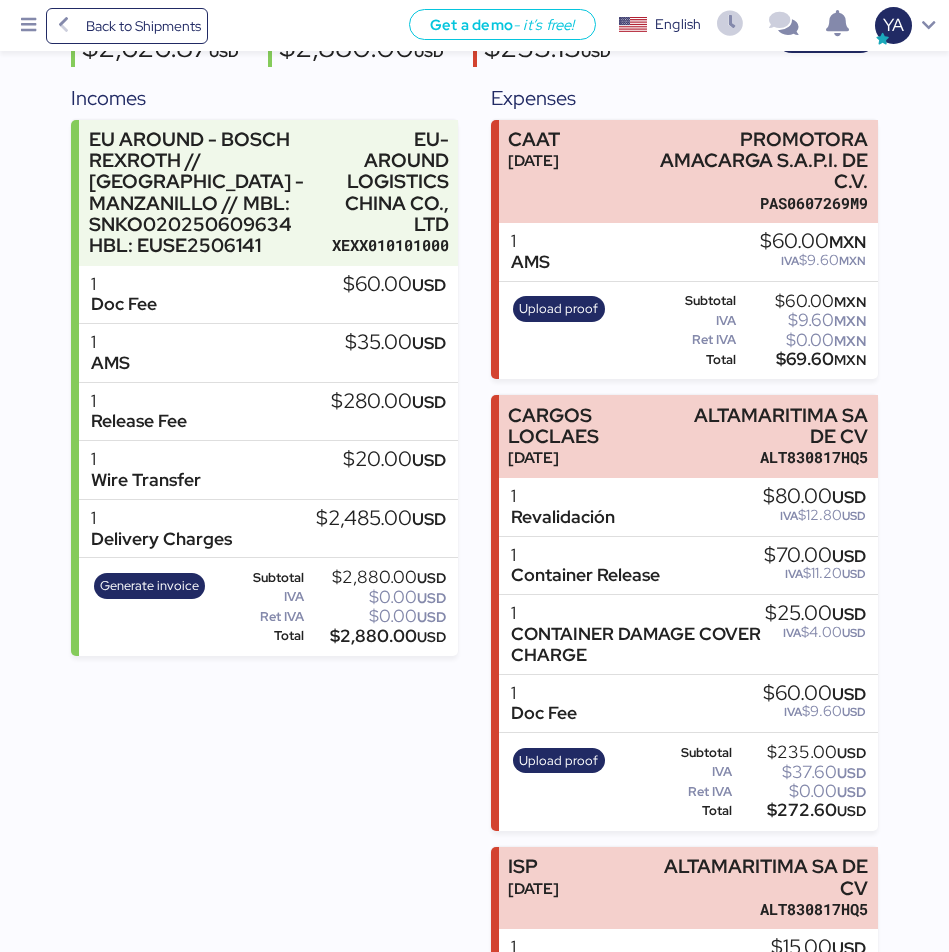 scroll, scrollTop: 257, scrollLeft: 0, axis: vertical 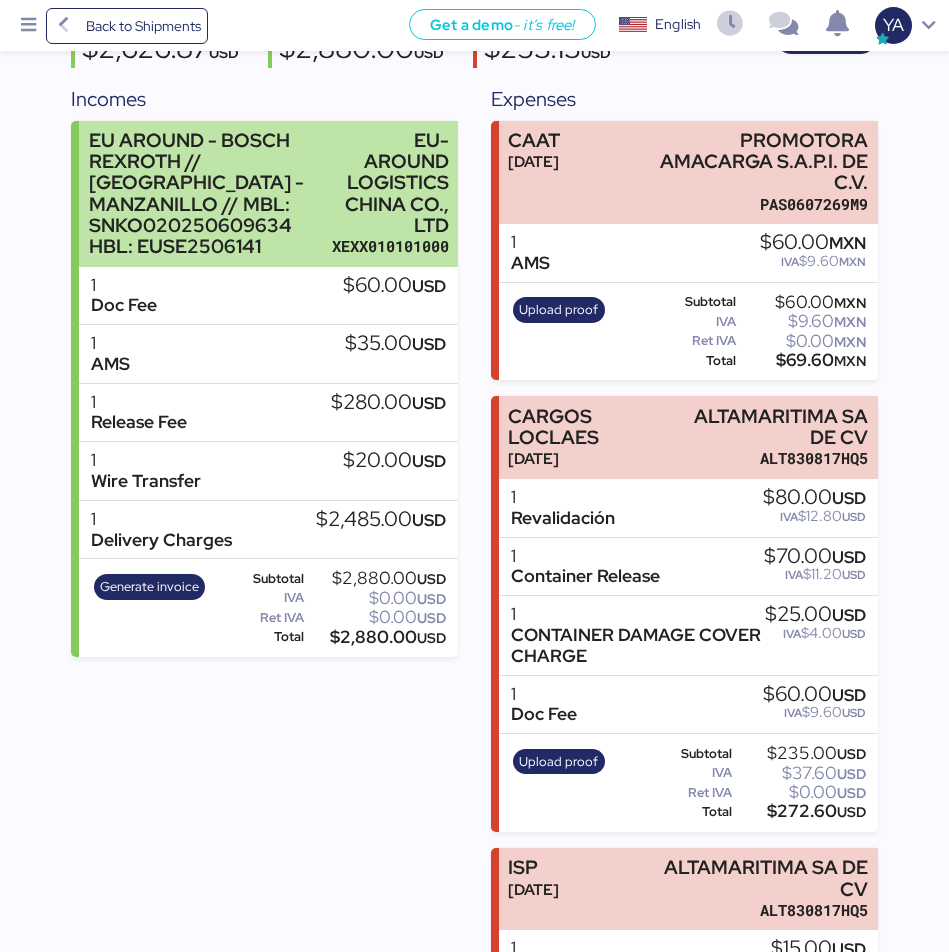 click on "EU AROUND - BOSCH REXROTH // [GEOGRAPHIC_DATA] - MANZANILLO // MBL: SNKO020250609634 HBL: EUSE2506141" at bounding box center [205, 193] 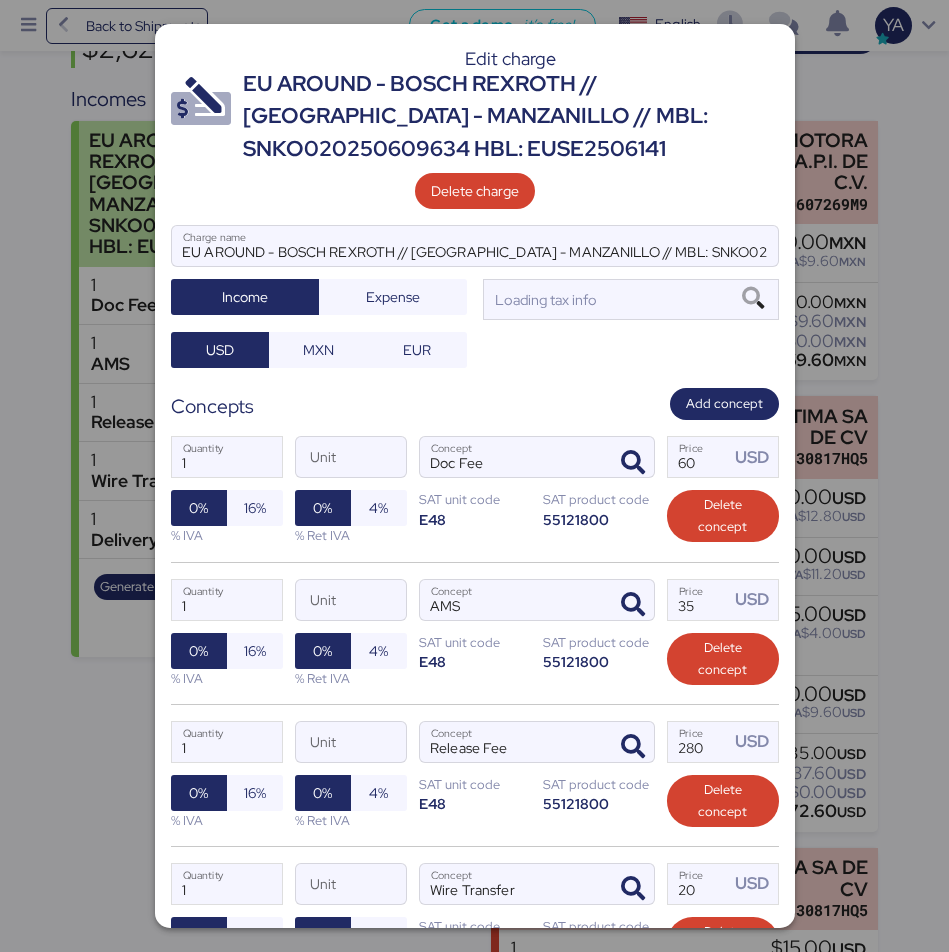 scroll, scrollTop: 0, scrollLeft: 0, axis: both 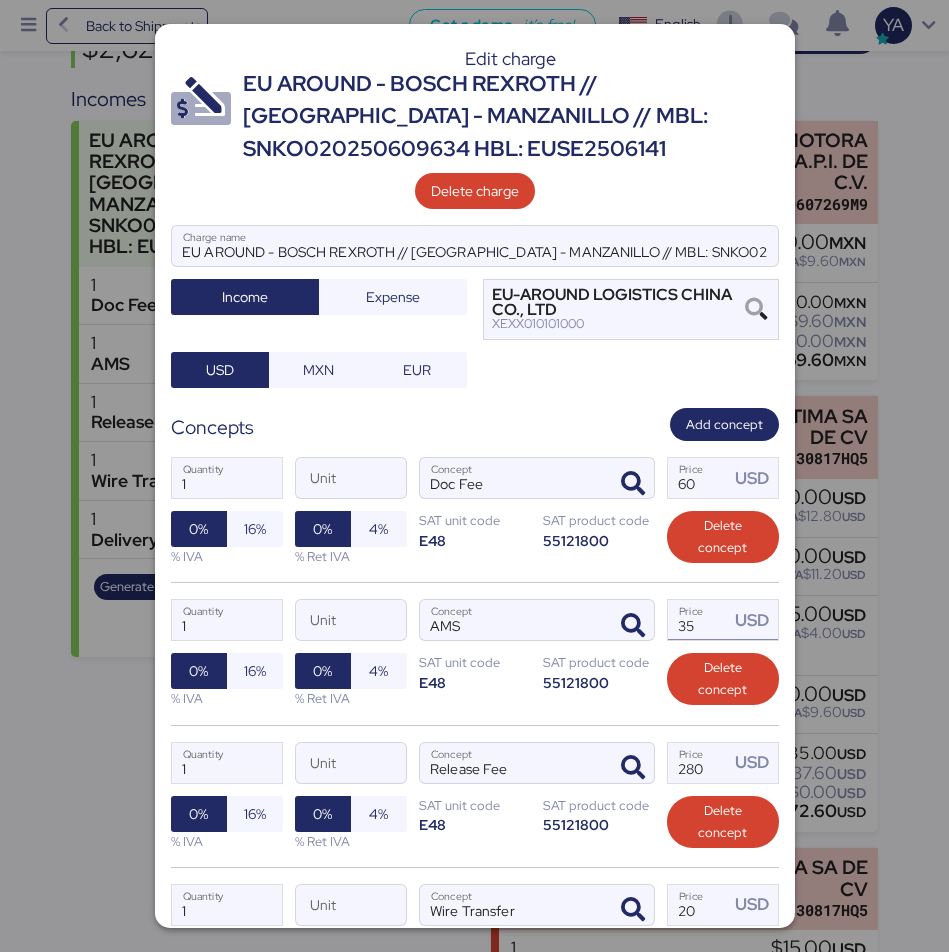 click on "35" at bounding box center (699, 620) 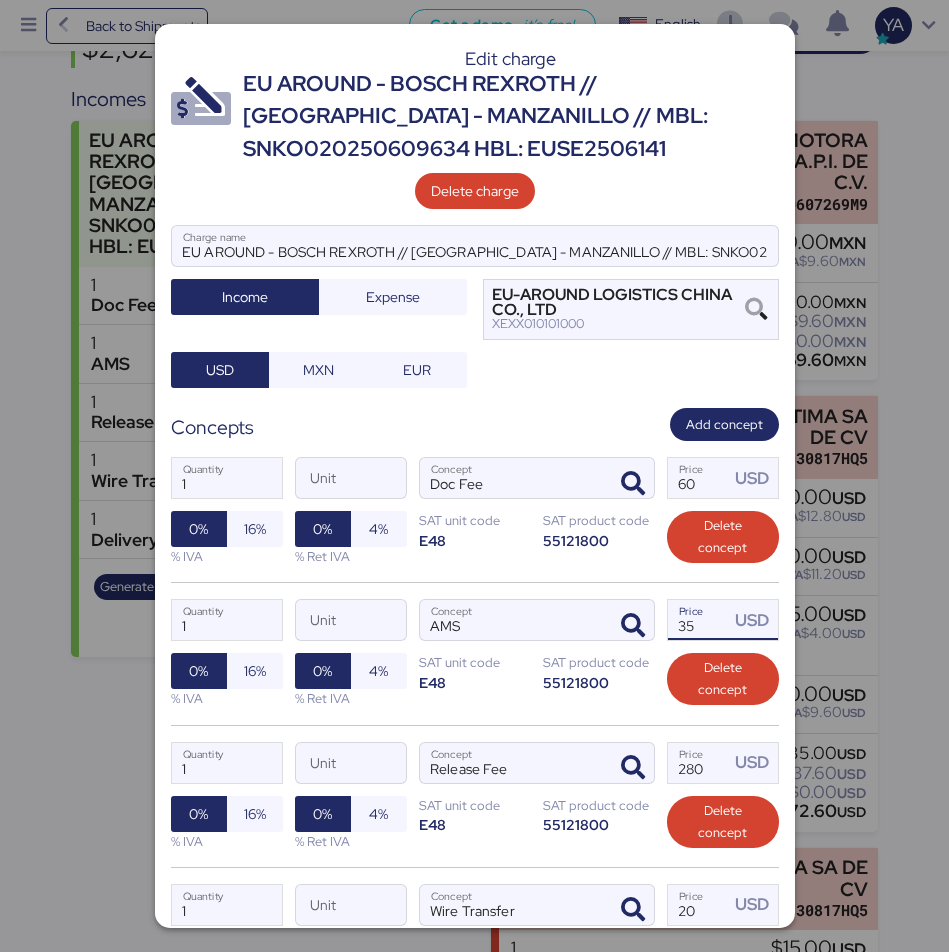 click on "35" at bounding box center (699, 620) 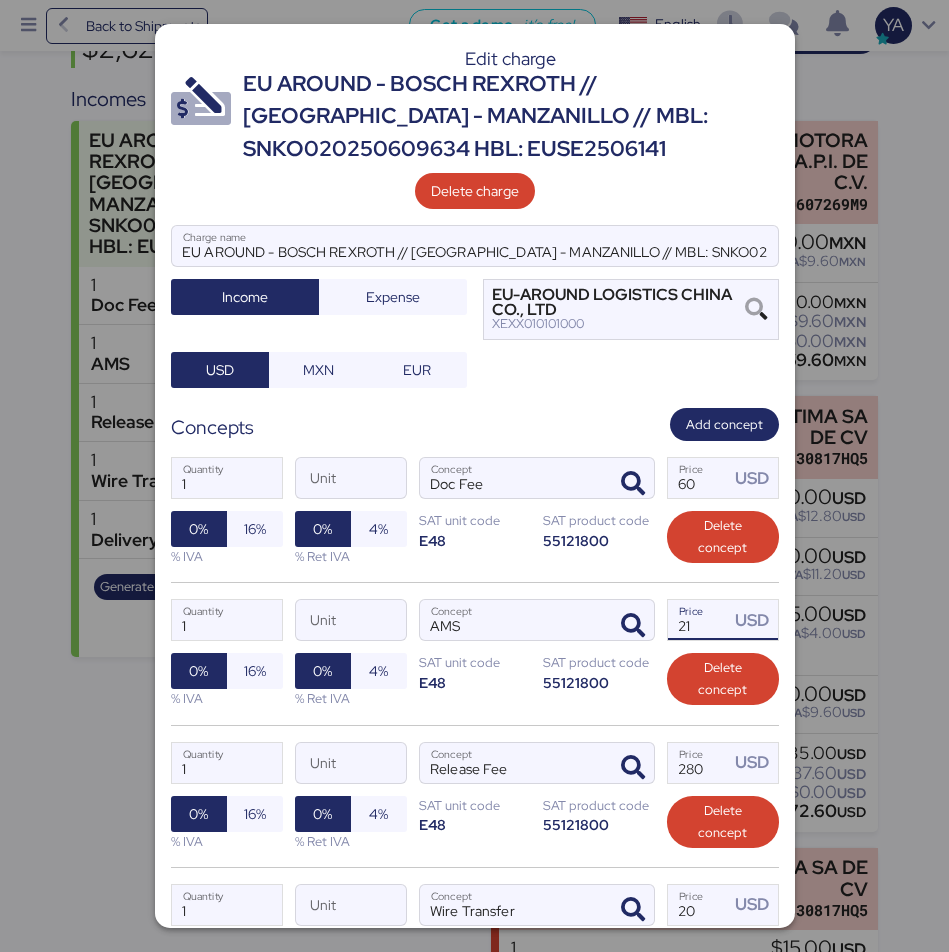 type on "2" 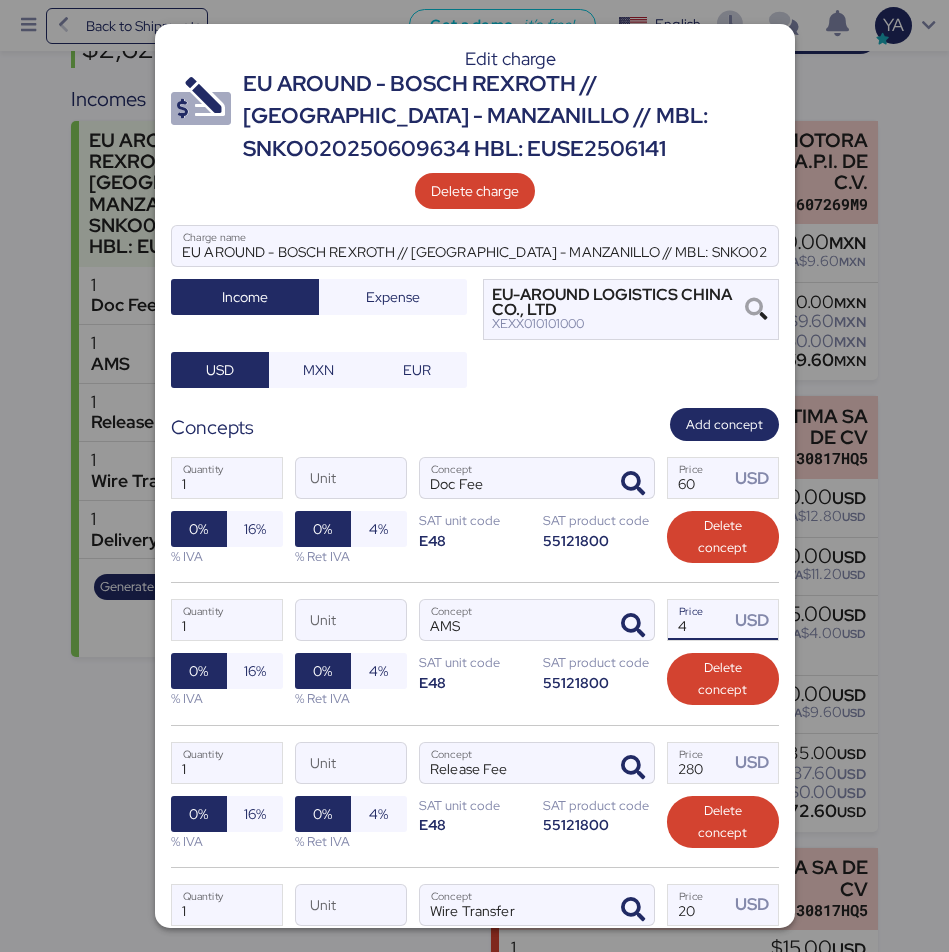 type on "40" 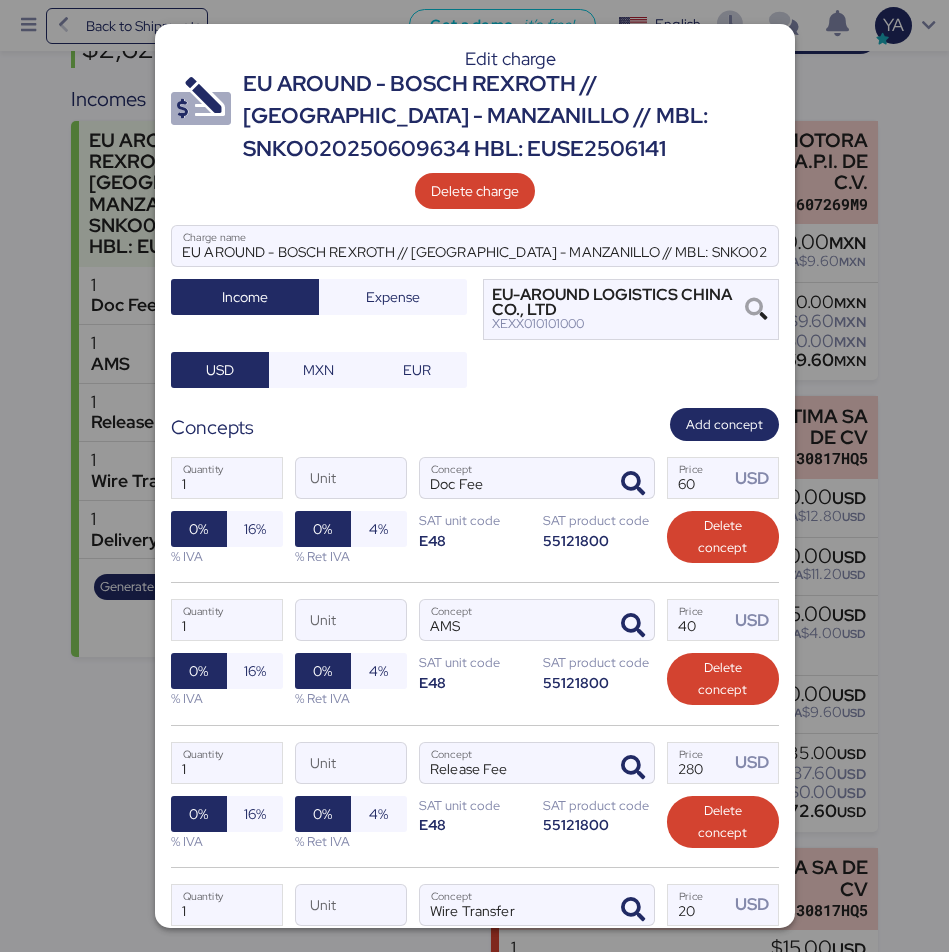 click on "EU AROUND - BOSCH REXROTH // [GEOGRAPHIC_DATA] - MANZANILLO // MBL: SNKO020250609634 HBL: EUSE2506141" at bounding box center [511, 116] 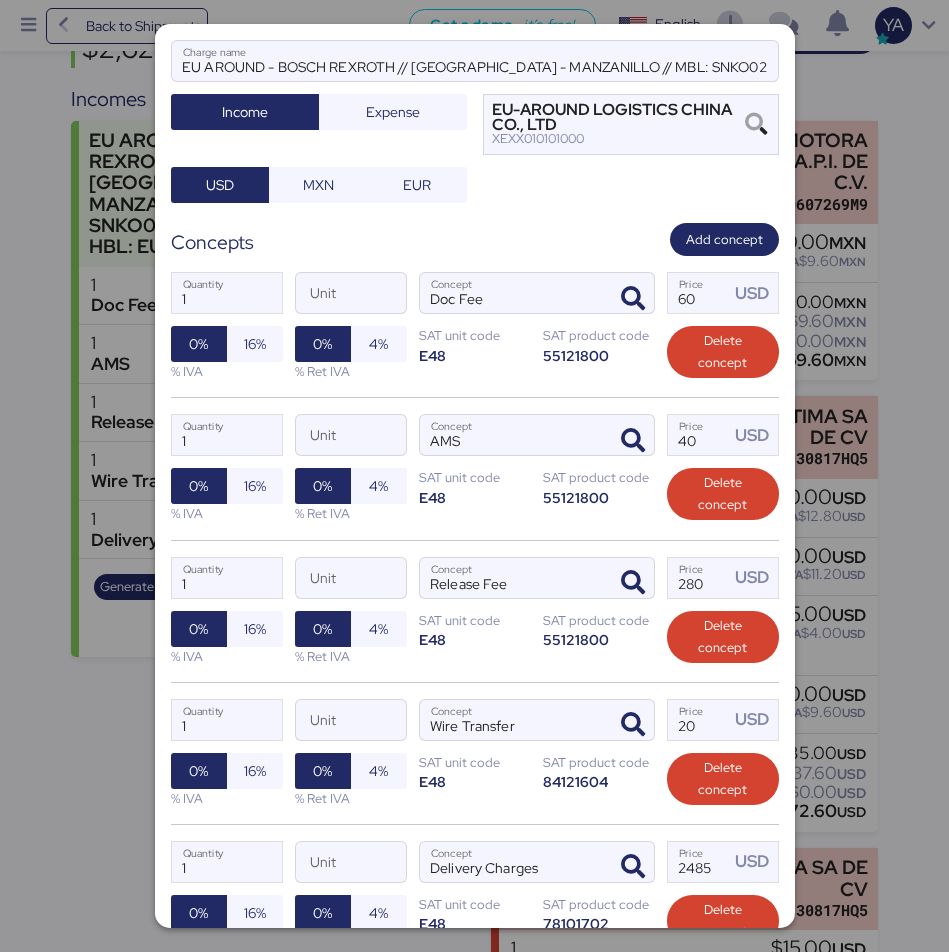scroll, scrollTop: 381, scrollLeft: 0, axis: vertical 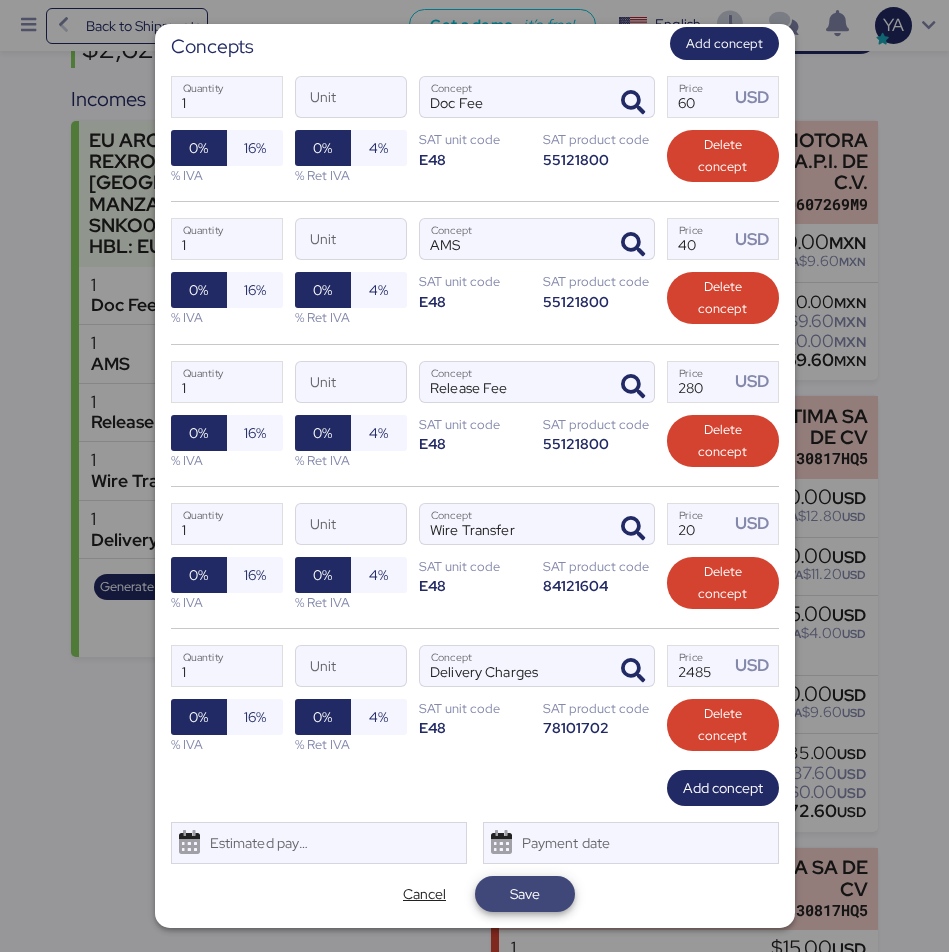 click on "Save" at bounding box center (525, 894) 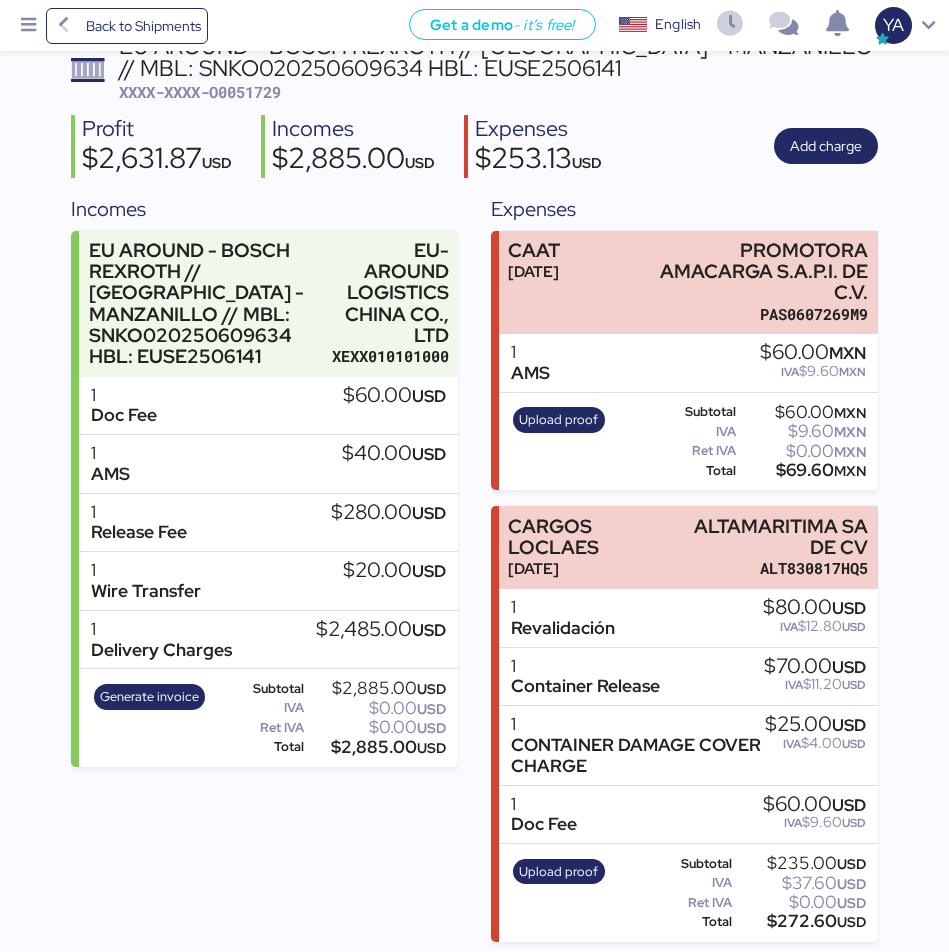 scroll, scrollTop: 151, scrollLeft: 0, axis: vertical 